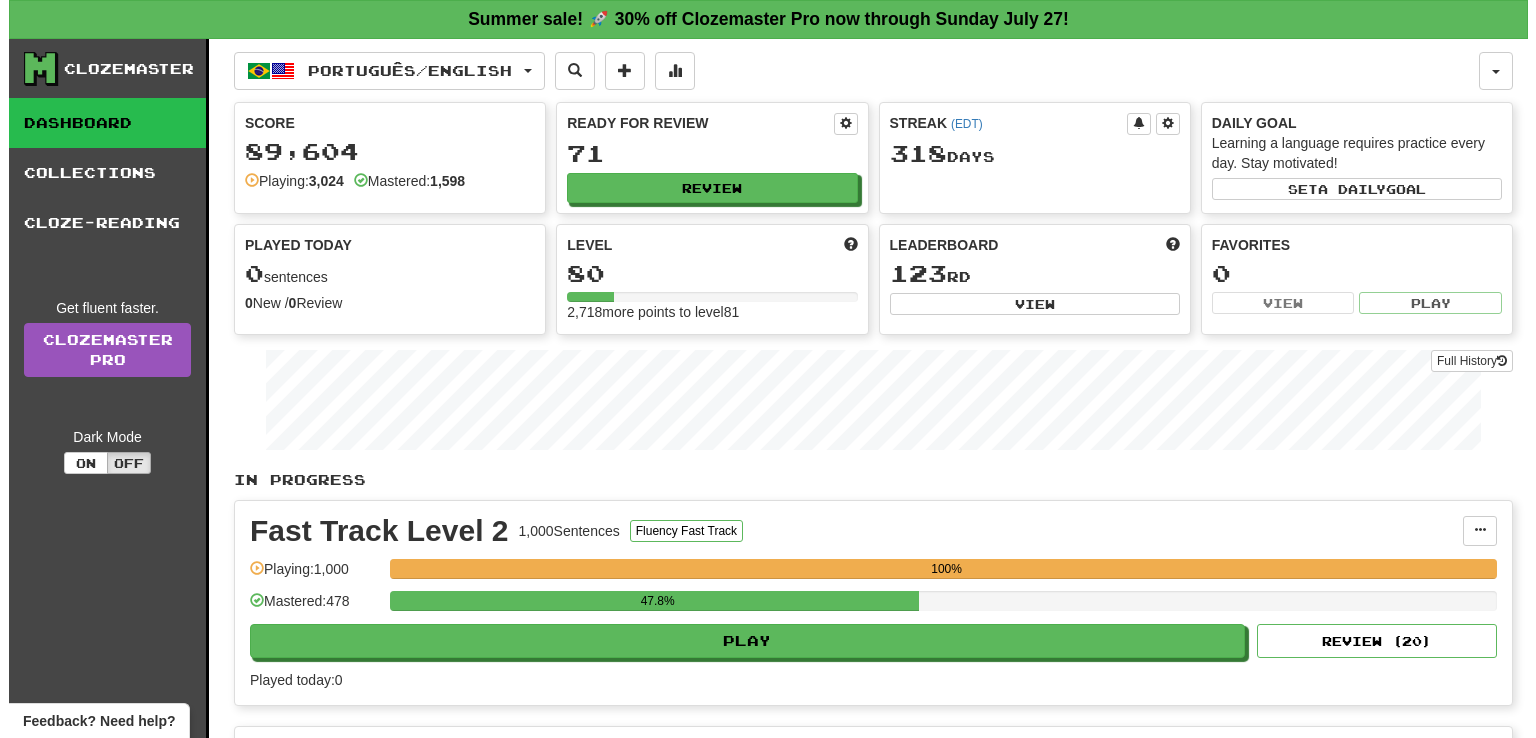 scroll, scrollTop: 0, scrollLeft: 0, axis: both 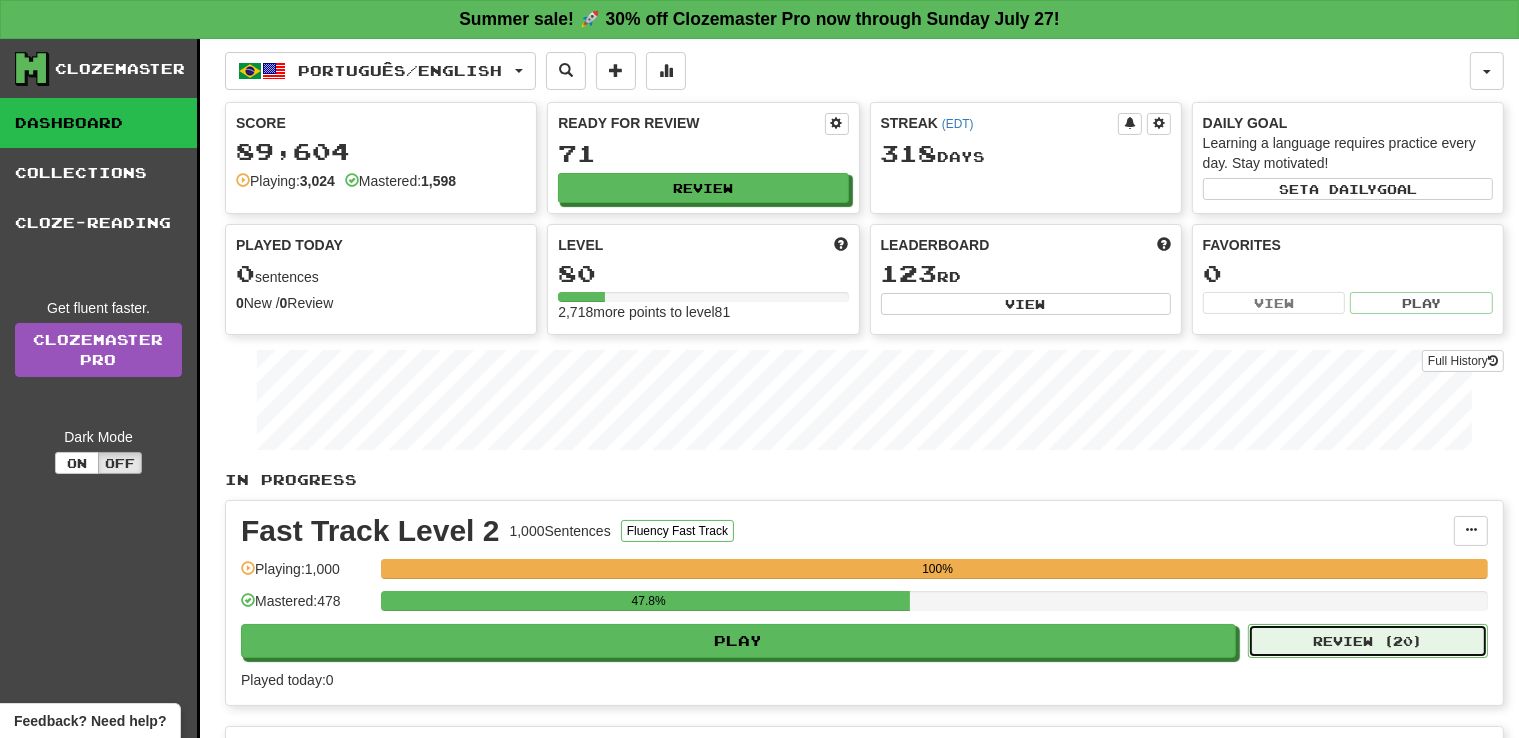 click on "Review ( 20 )" at bounding box center [1368, 641] 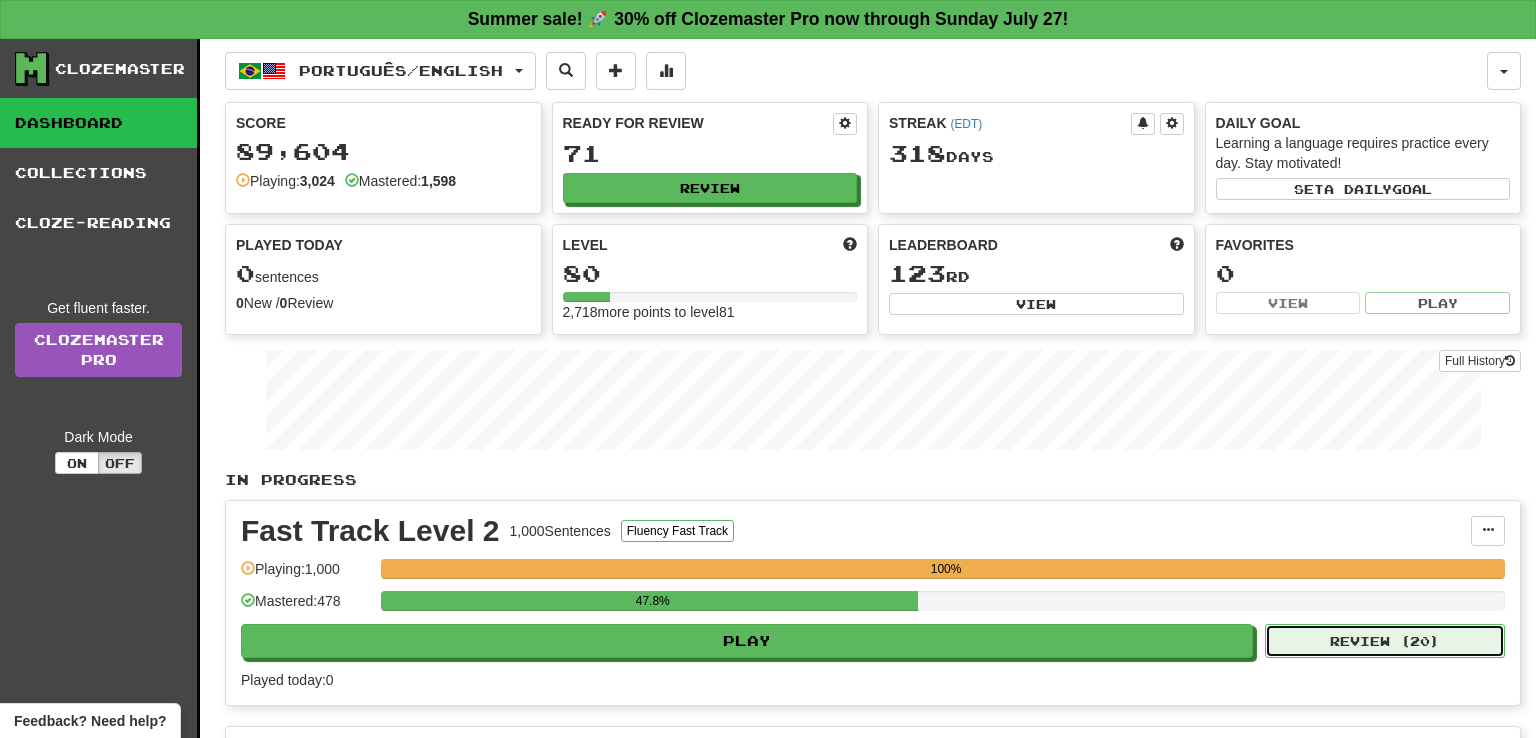 select on "**" 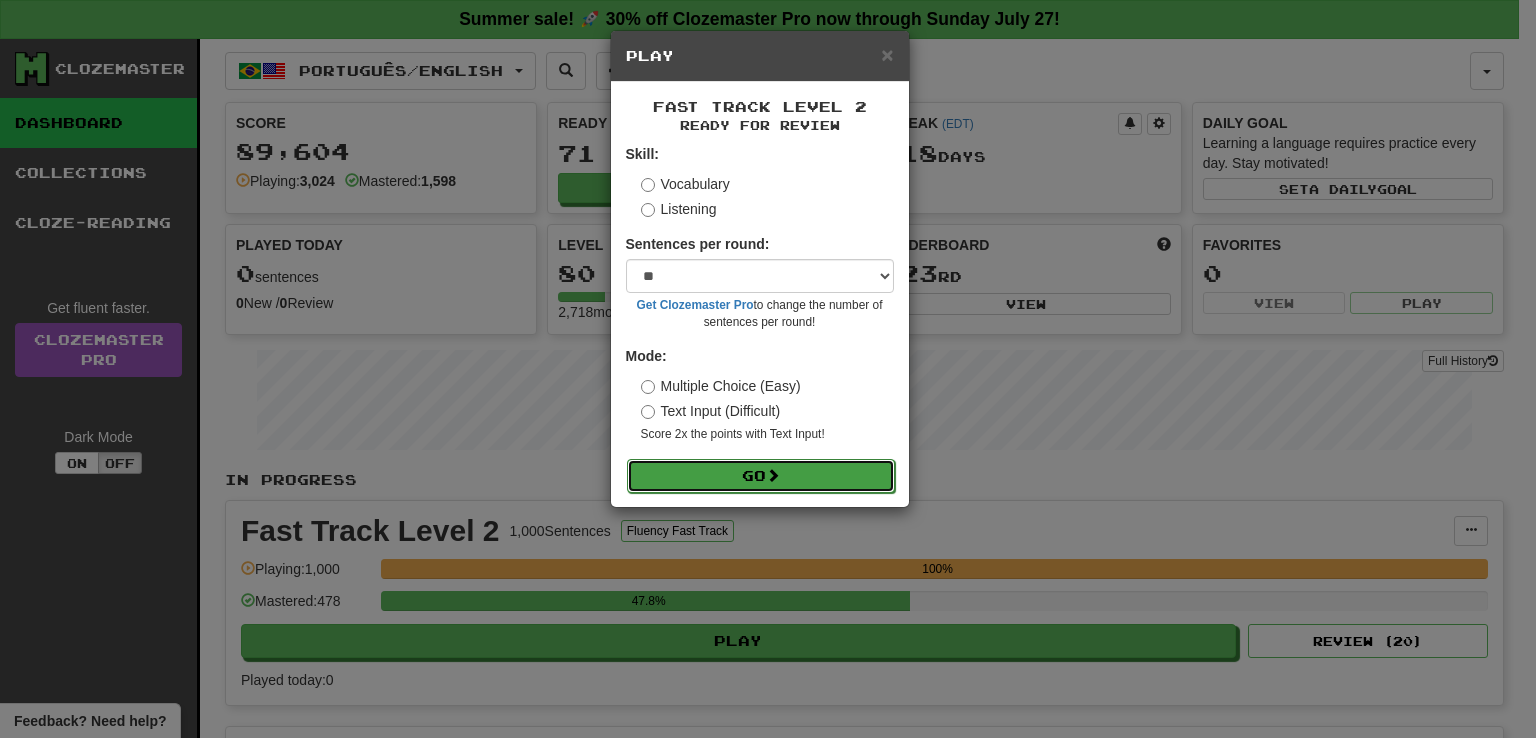 click on "Go" at bounding box center (761, 476) 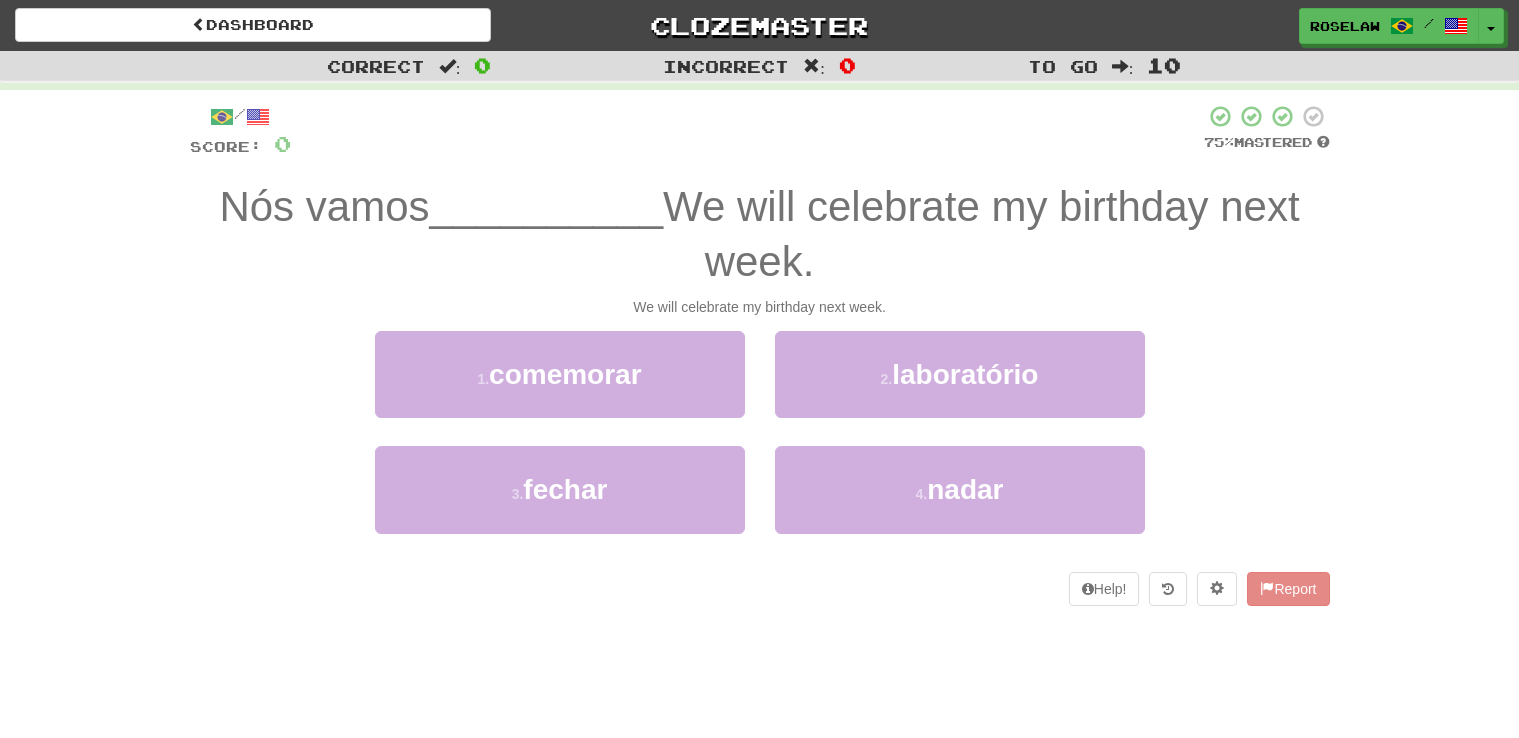 scroll, scrollTop: 0, scrollLeft: 0, axis: both 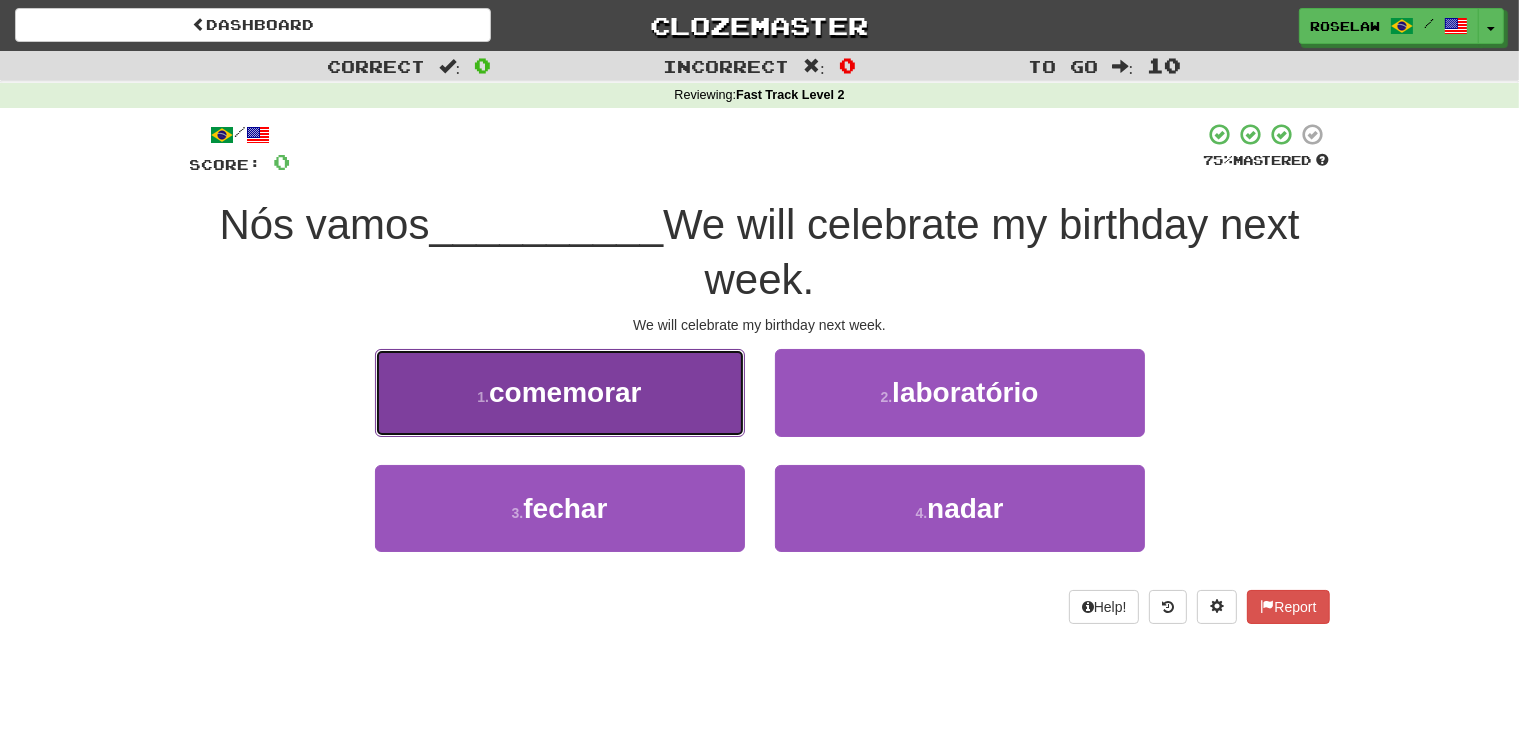 click on "1 .  comemorar" at bounding box center (560, 392) 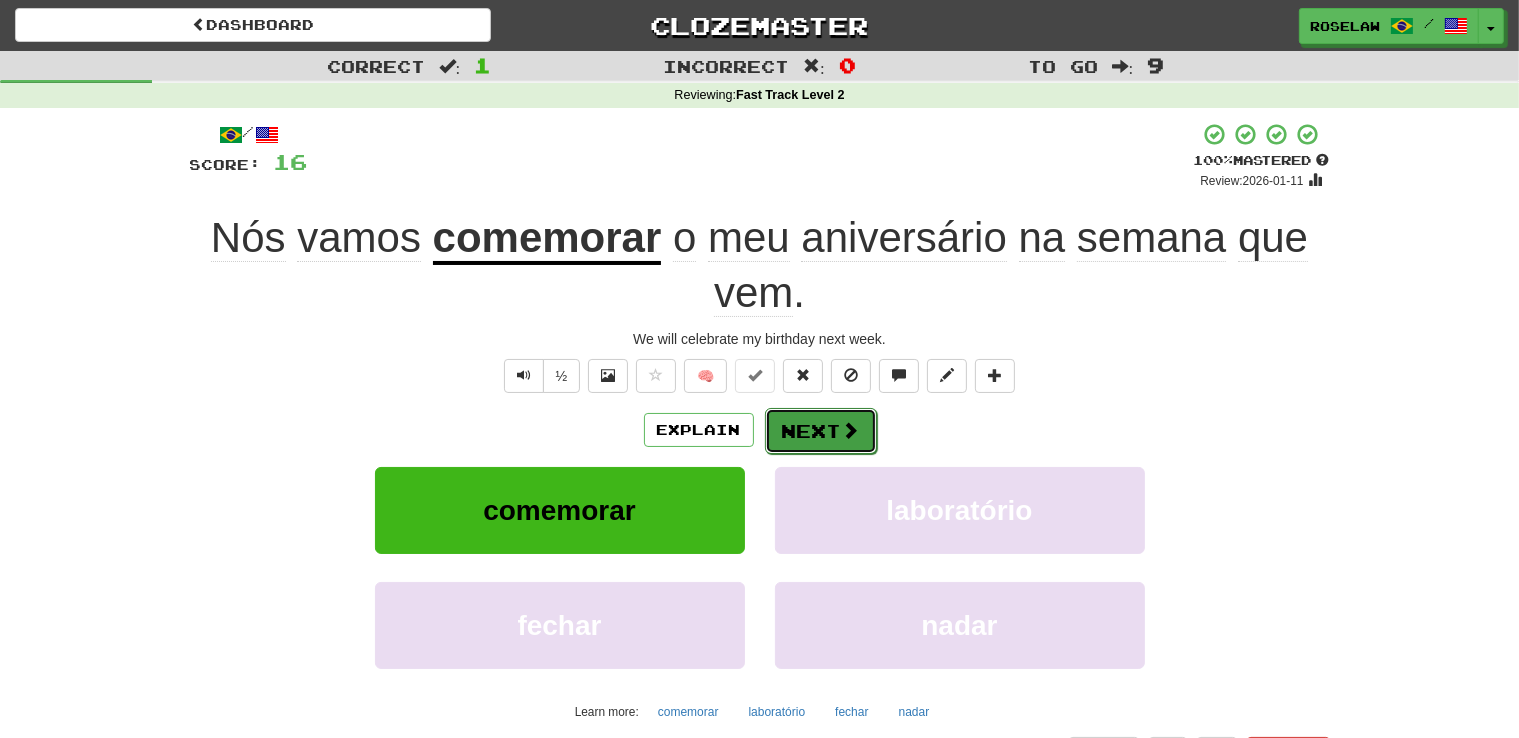 click on "Next" at bounding box center [821, 431] 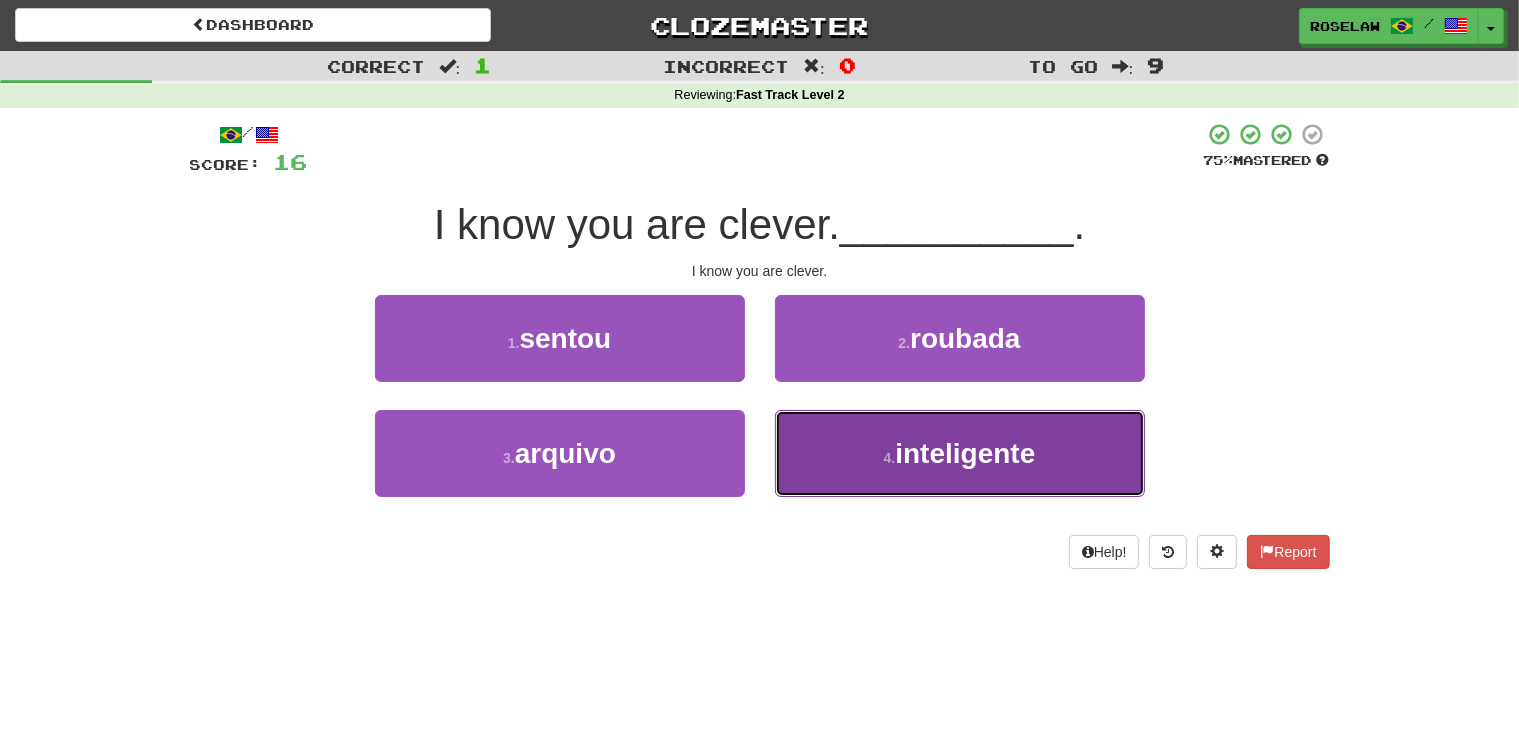 click on "4 .  inteligente" at bounding box center (960, 453) 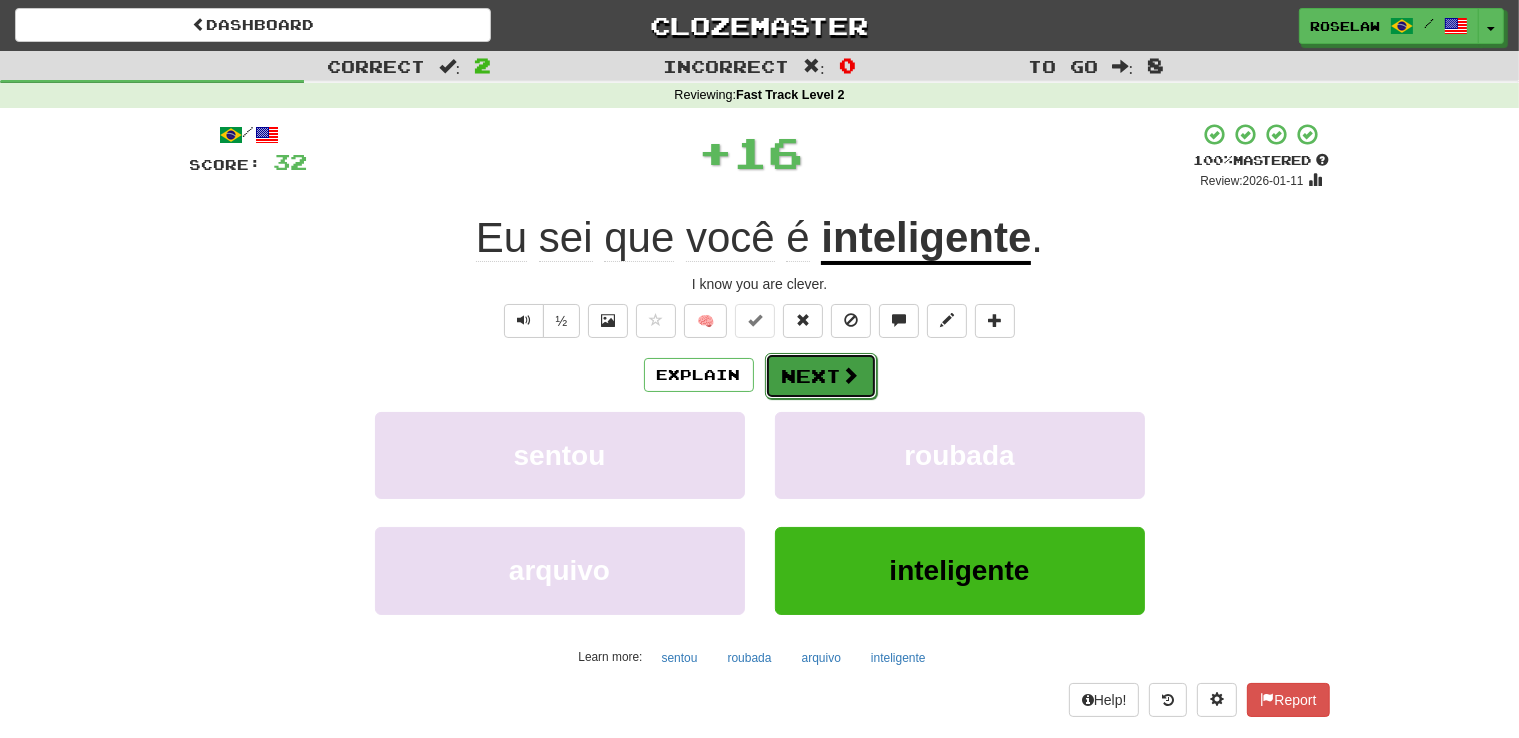 click on "Next" at bounding box center (821, 376) 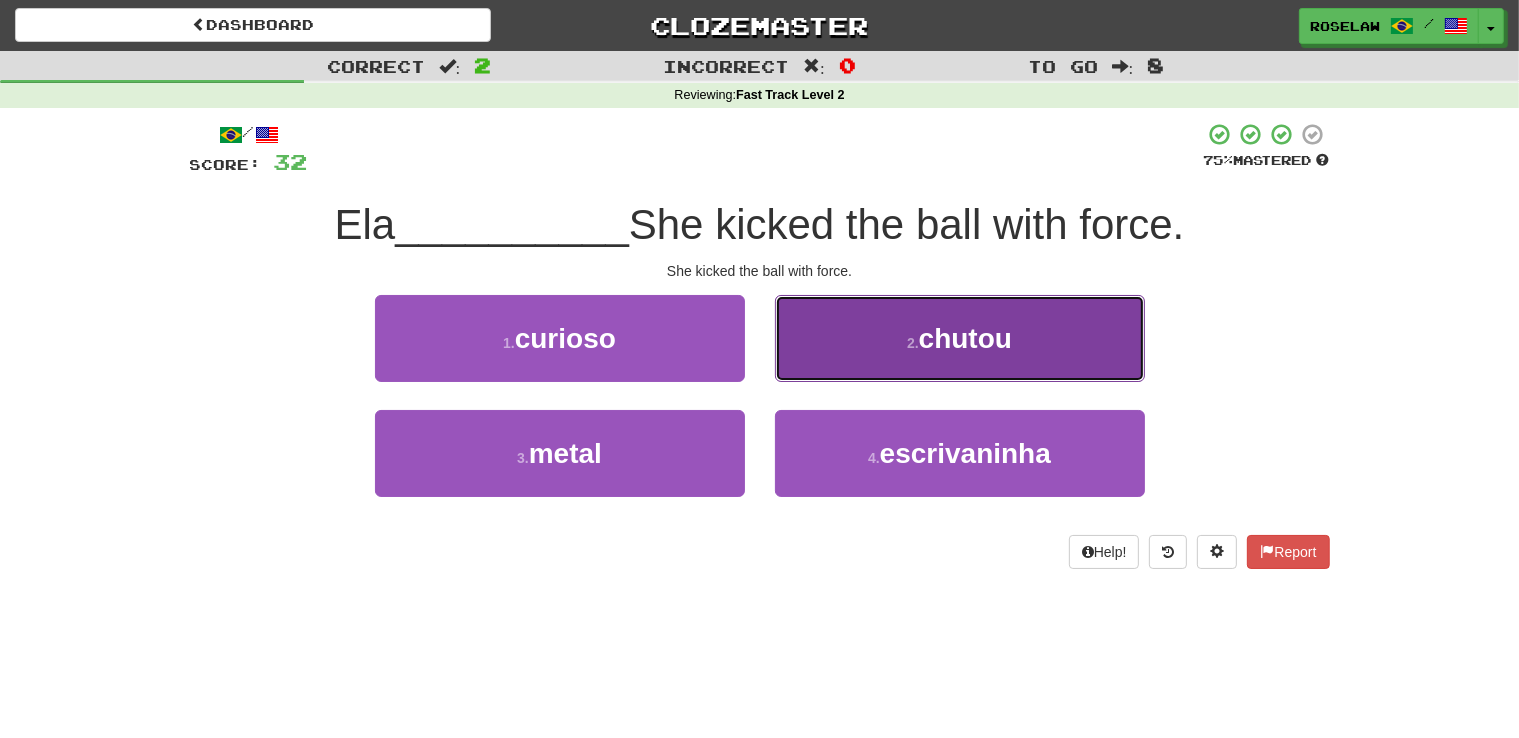 click on "2 .  chutou" at bounding box center [960, 338] 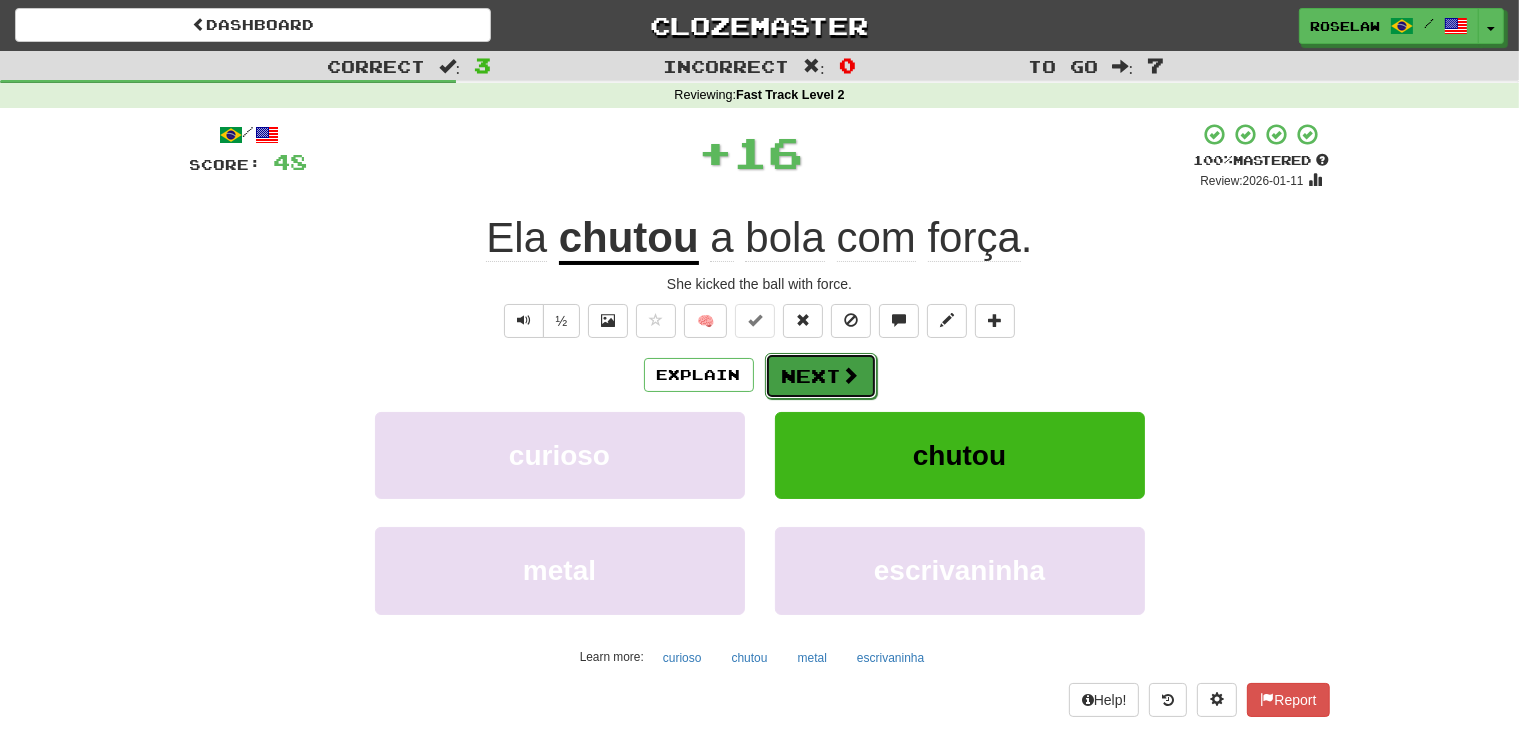 click on "Next" at bounding box center (821, 376) 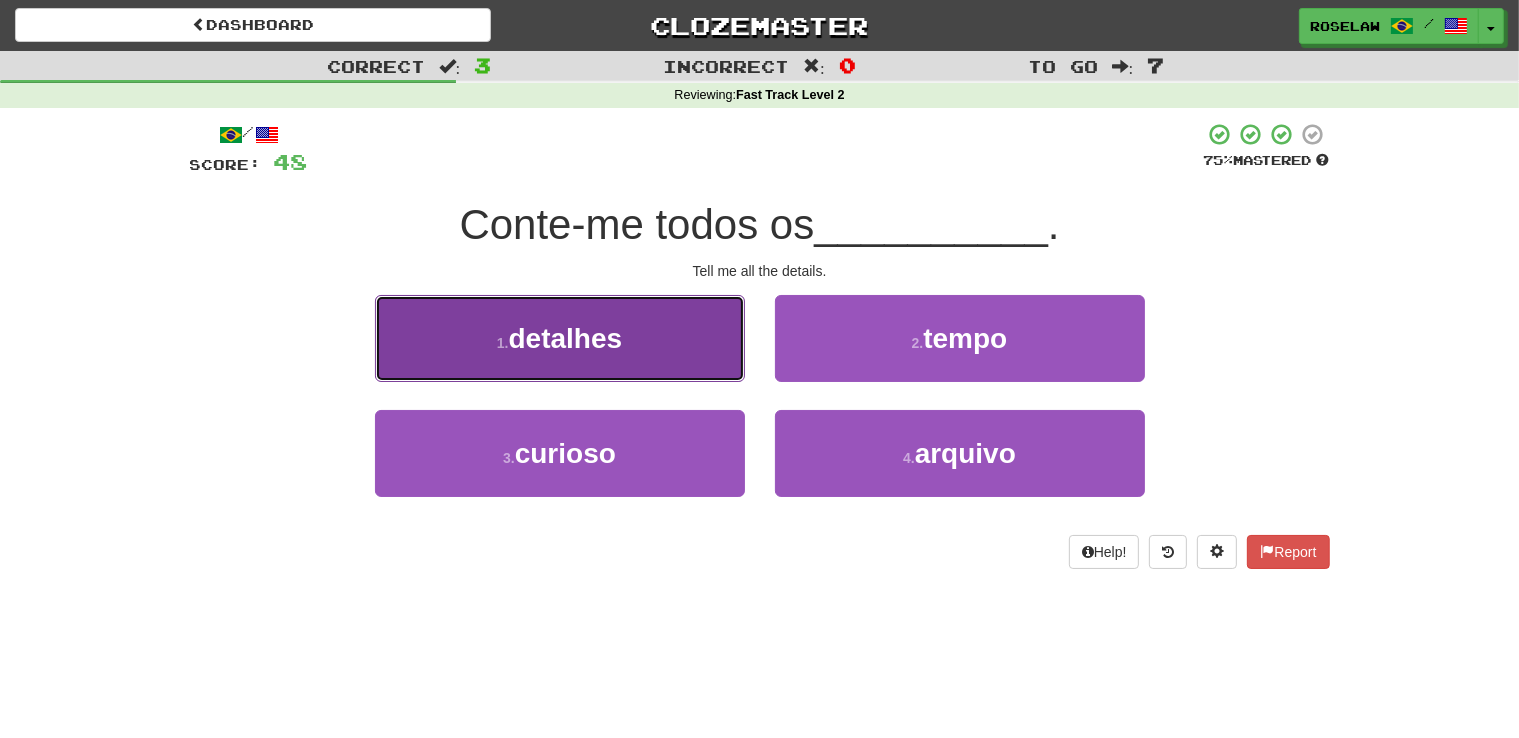 click on "1 .  detalhes" at bounding box center [560, 338] 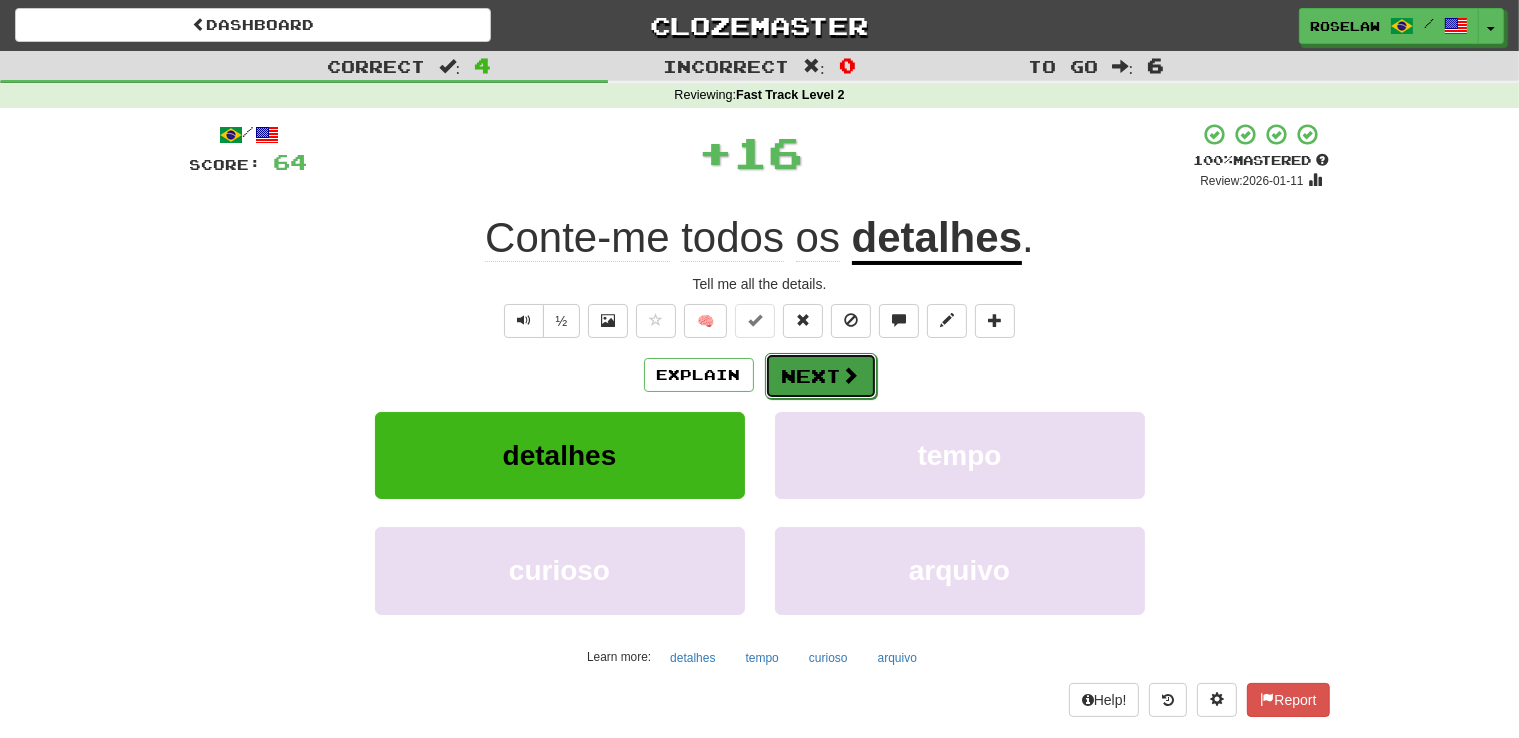 click on "Next" at bounding box center (821, 376) 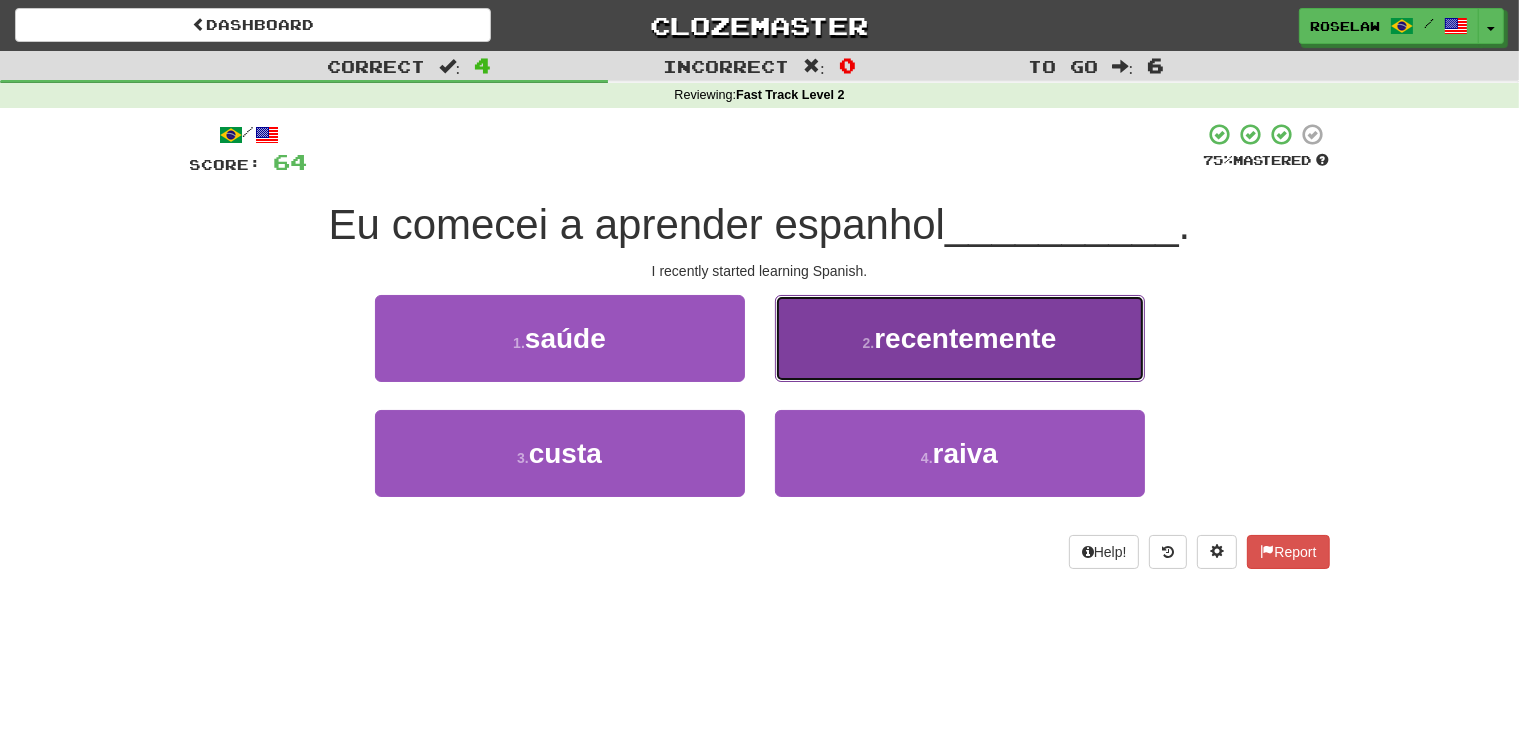 click on "2 .  recentemente" at bounding box center [960, 338] 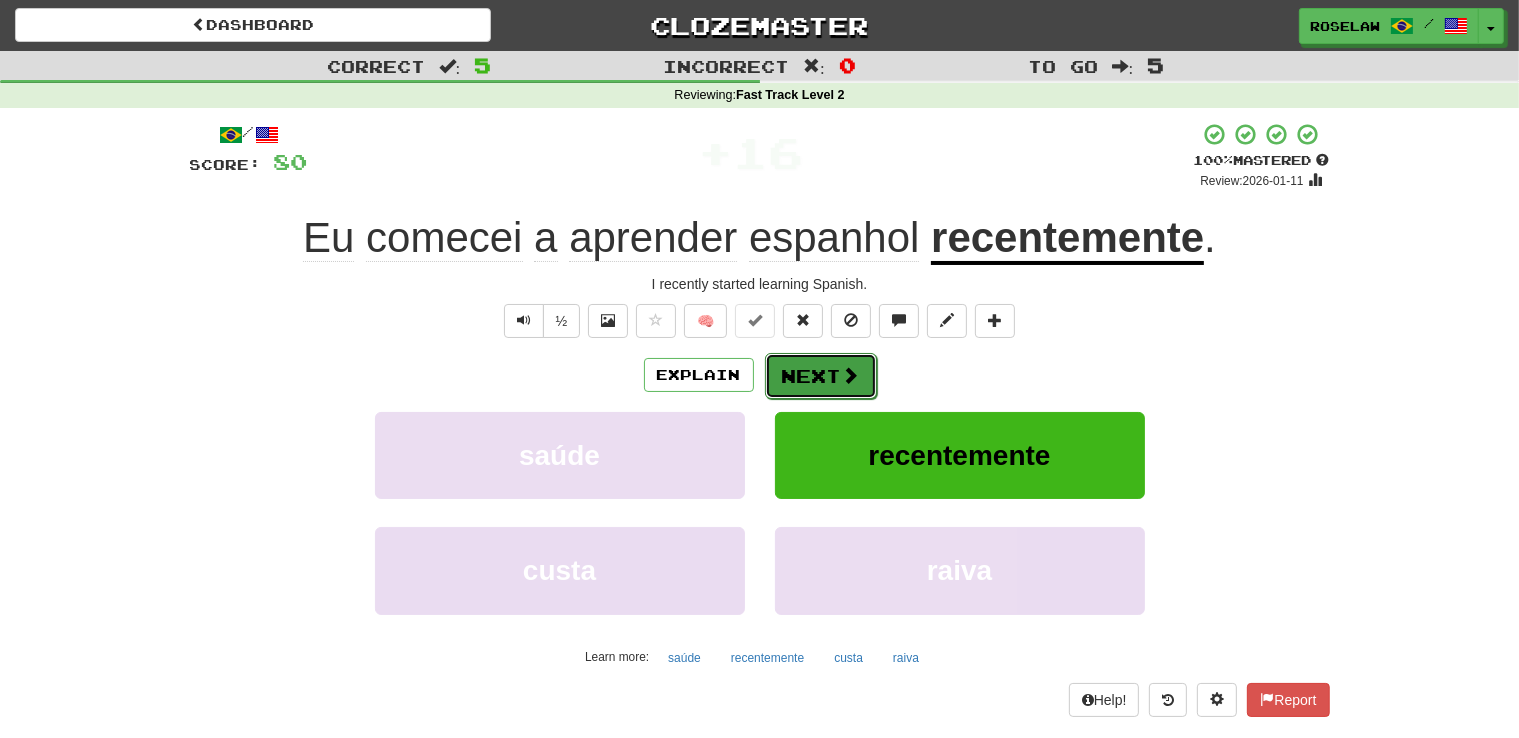 click on "Next" at bounding box center (821, 376) 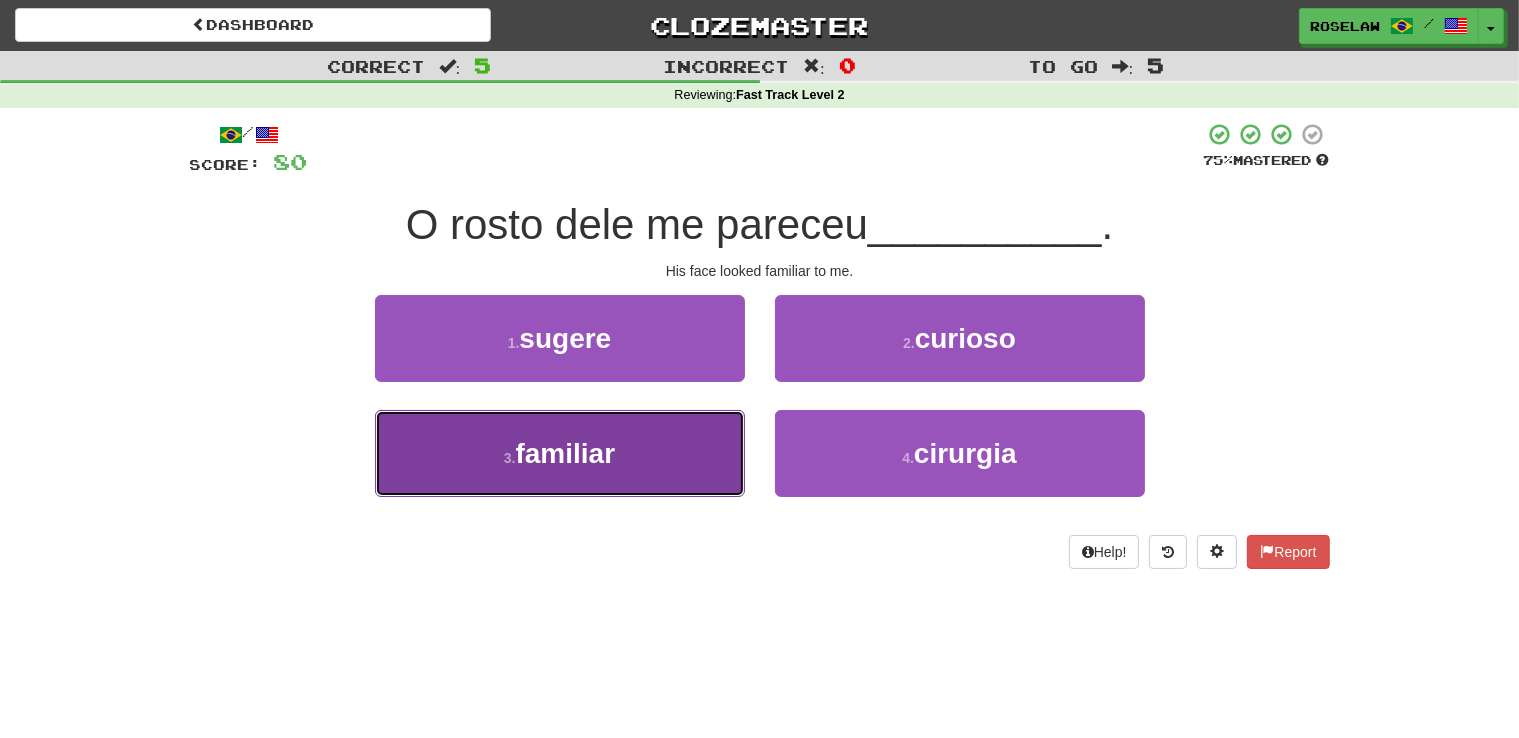 click on "3 .  familiar" at bounding box center (560, 453) 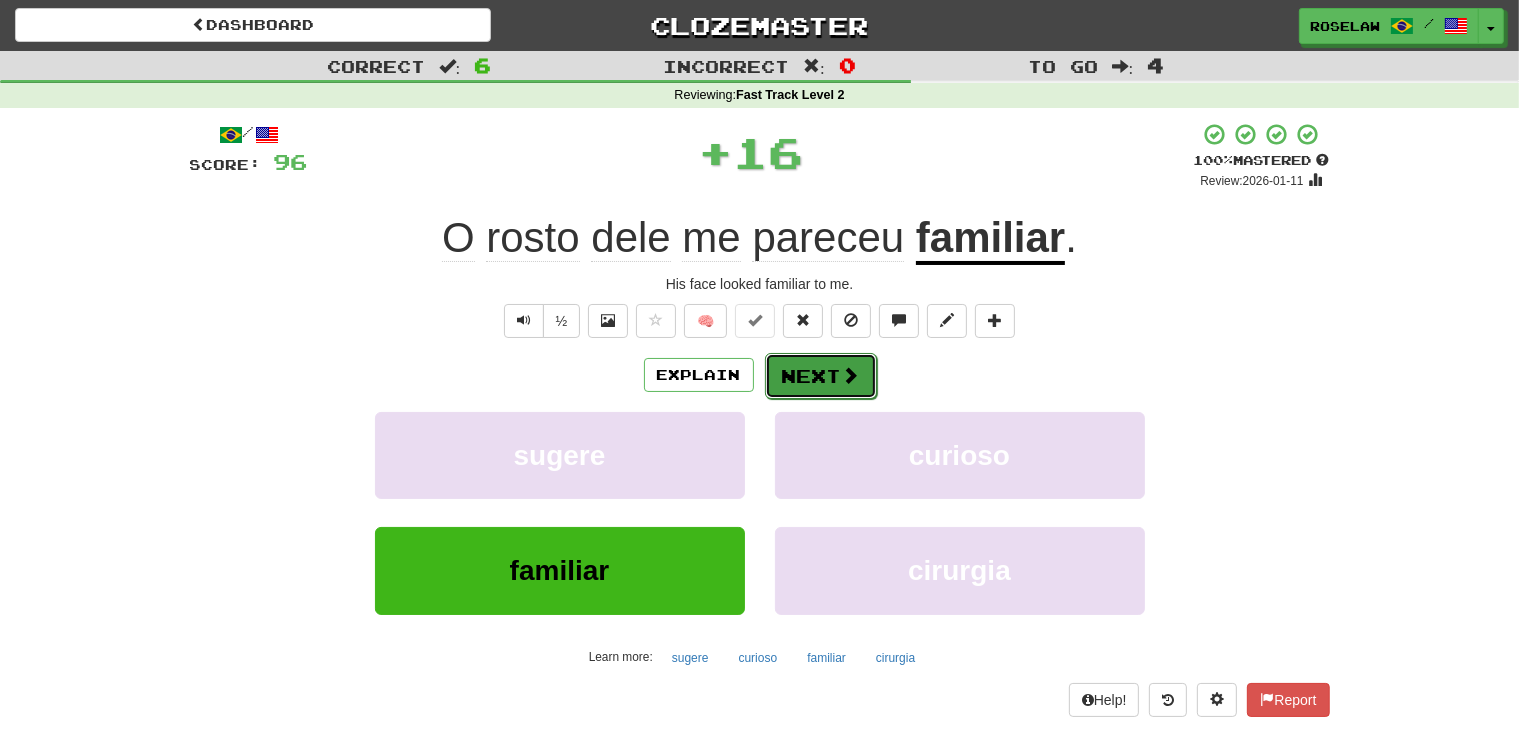 click on "Next" at bounding box center (821, 376) 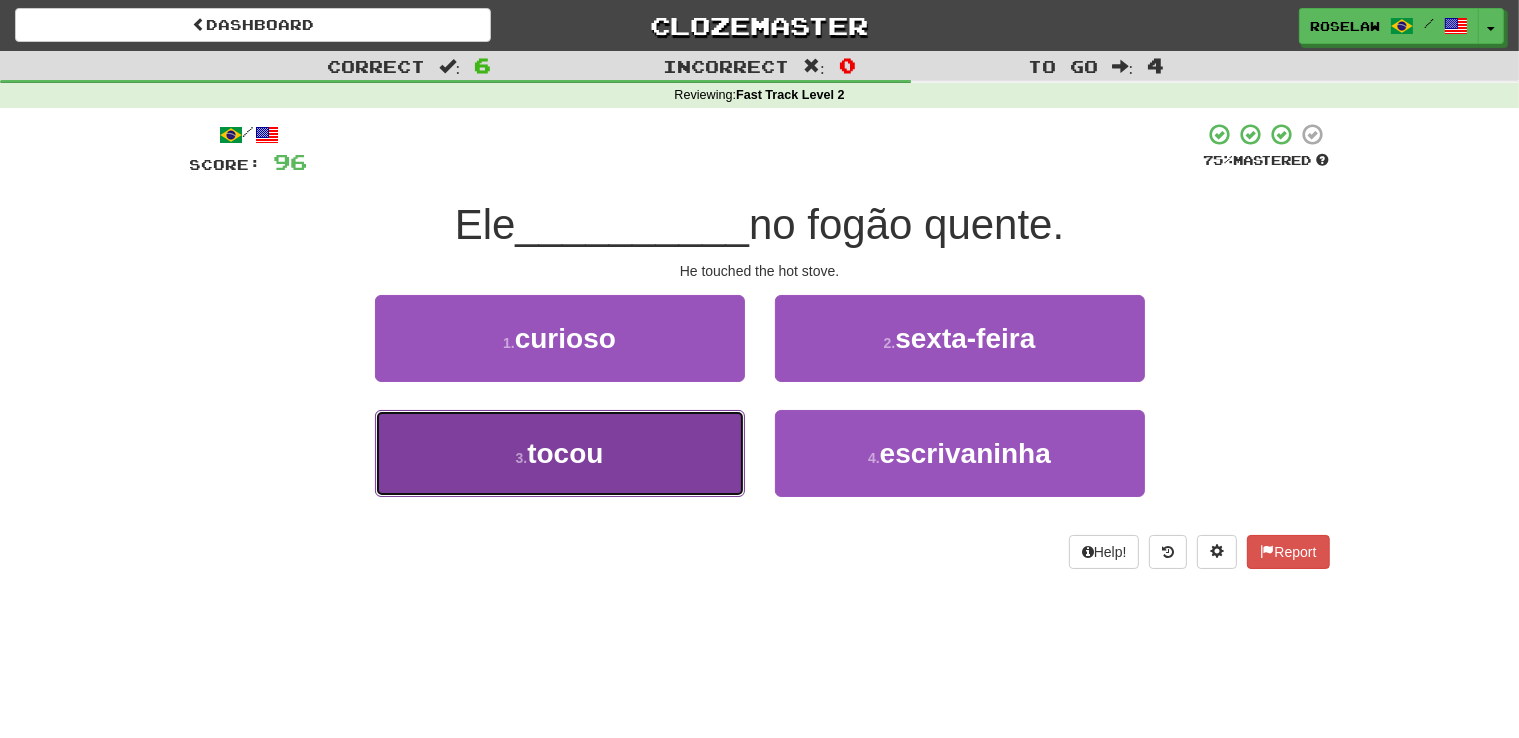 click on "3 .  tocou" at bounding box center [560, 453] 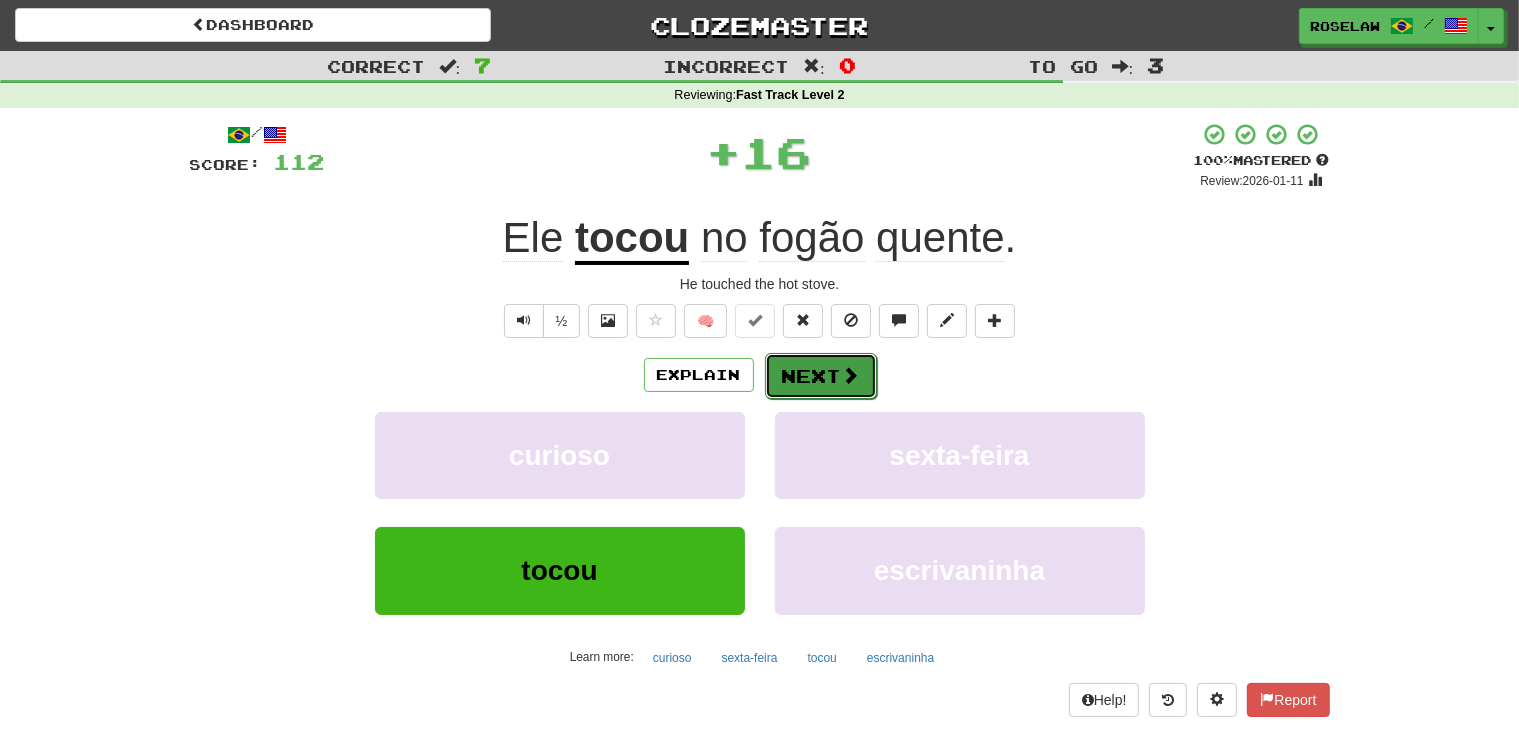 click on "Next" at bounding box center [821, 376] 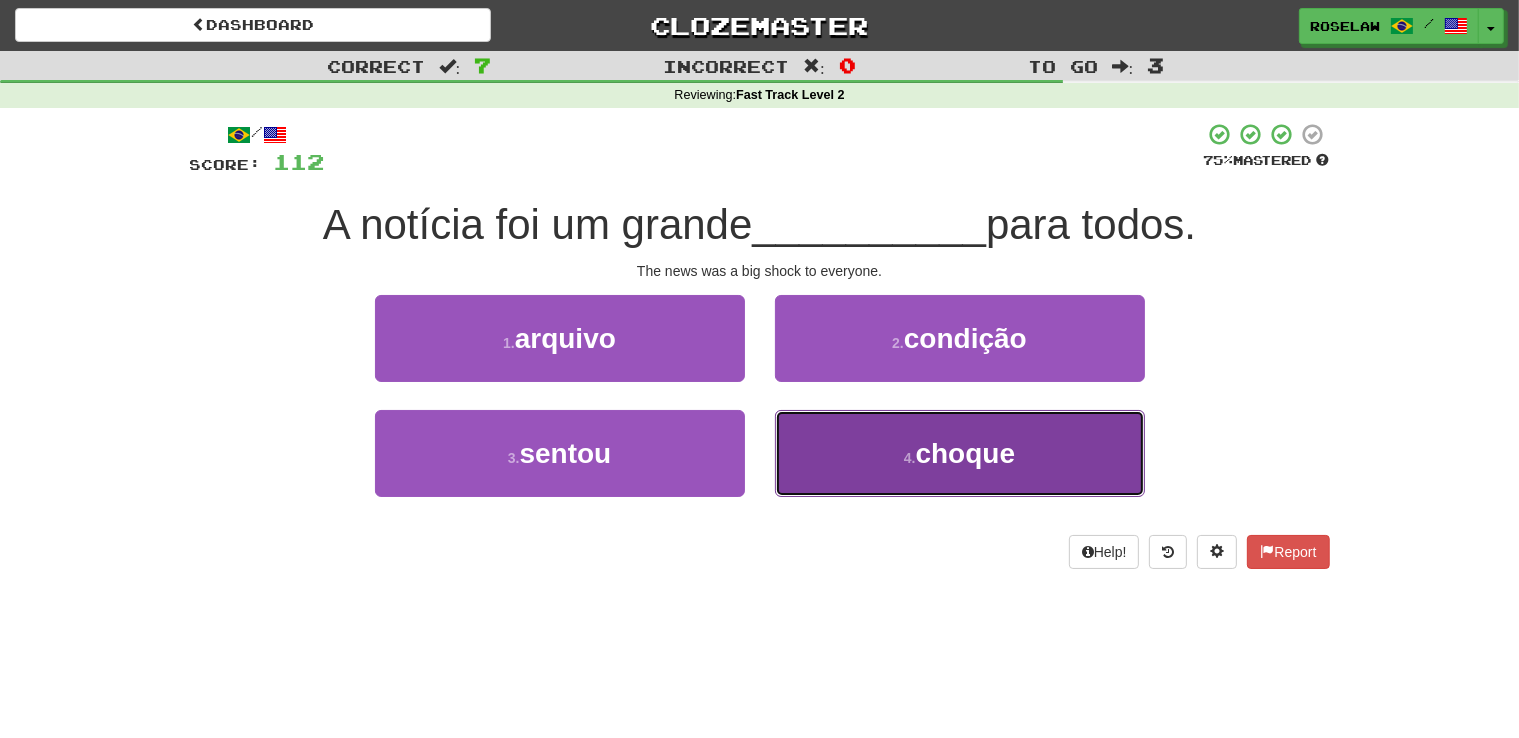 click on "4 .  choque" at bounding box center [960, 453] 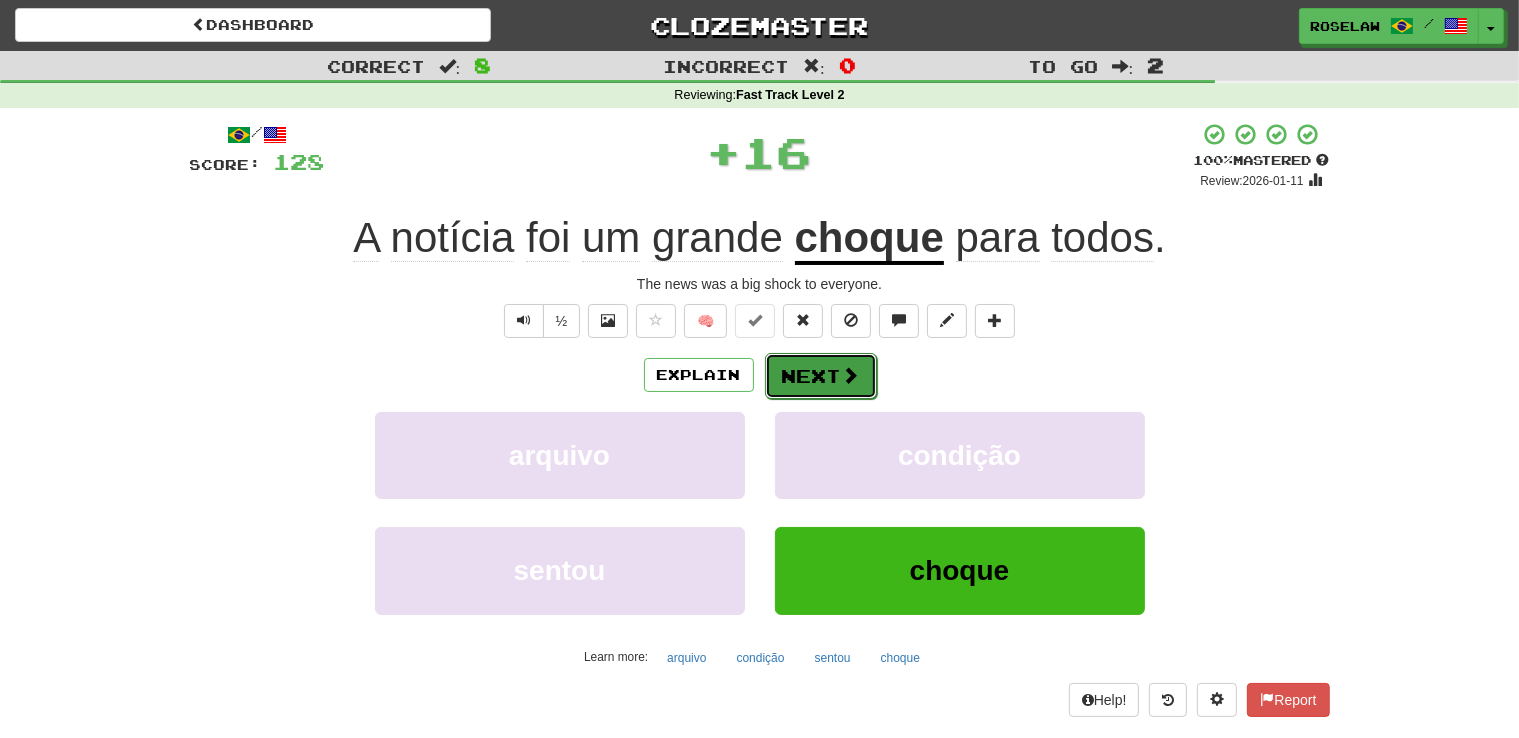 click on "Next" at bounding box center [821, 376] 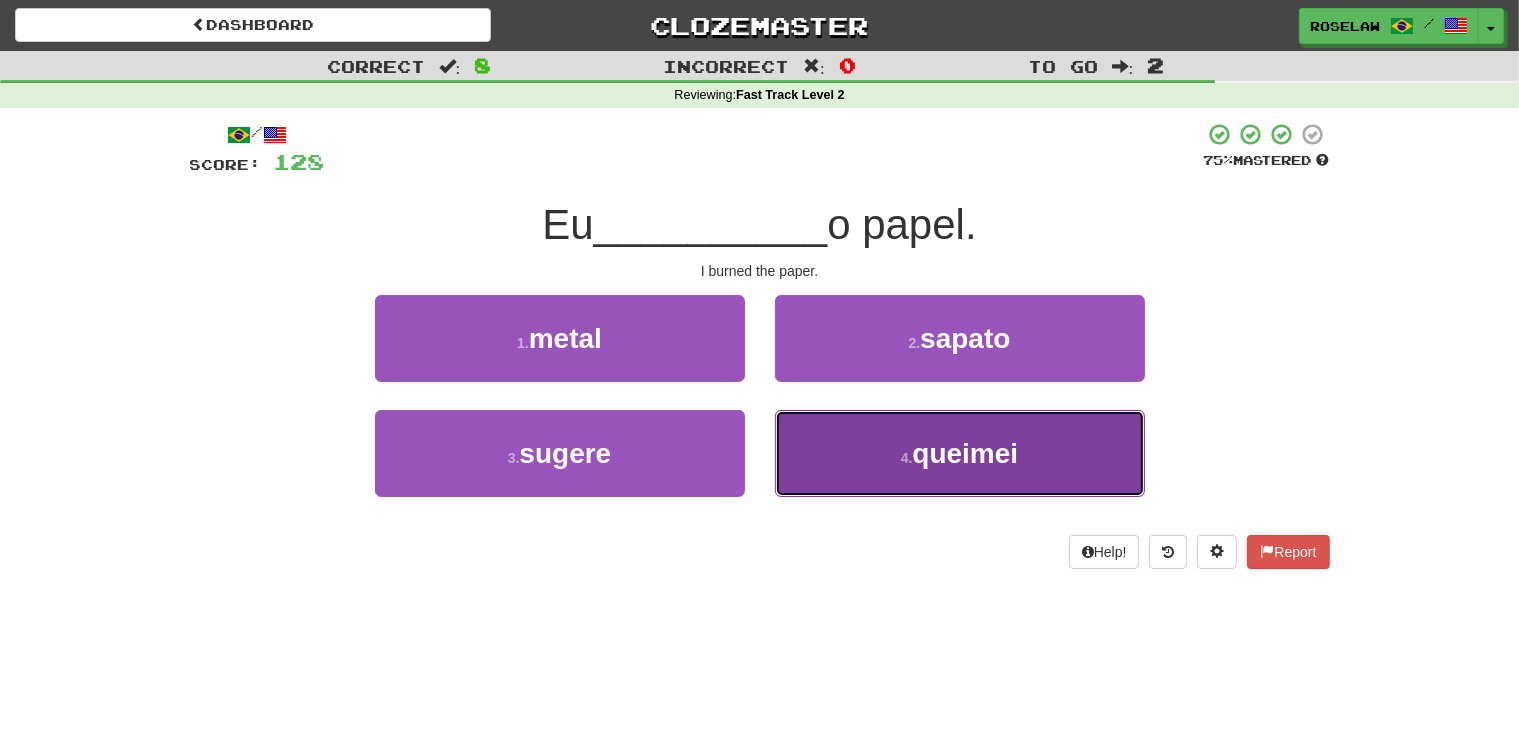 click on "4 .  queimei" at bounding box center [960, 453] 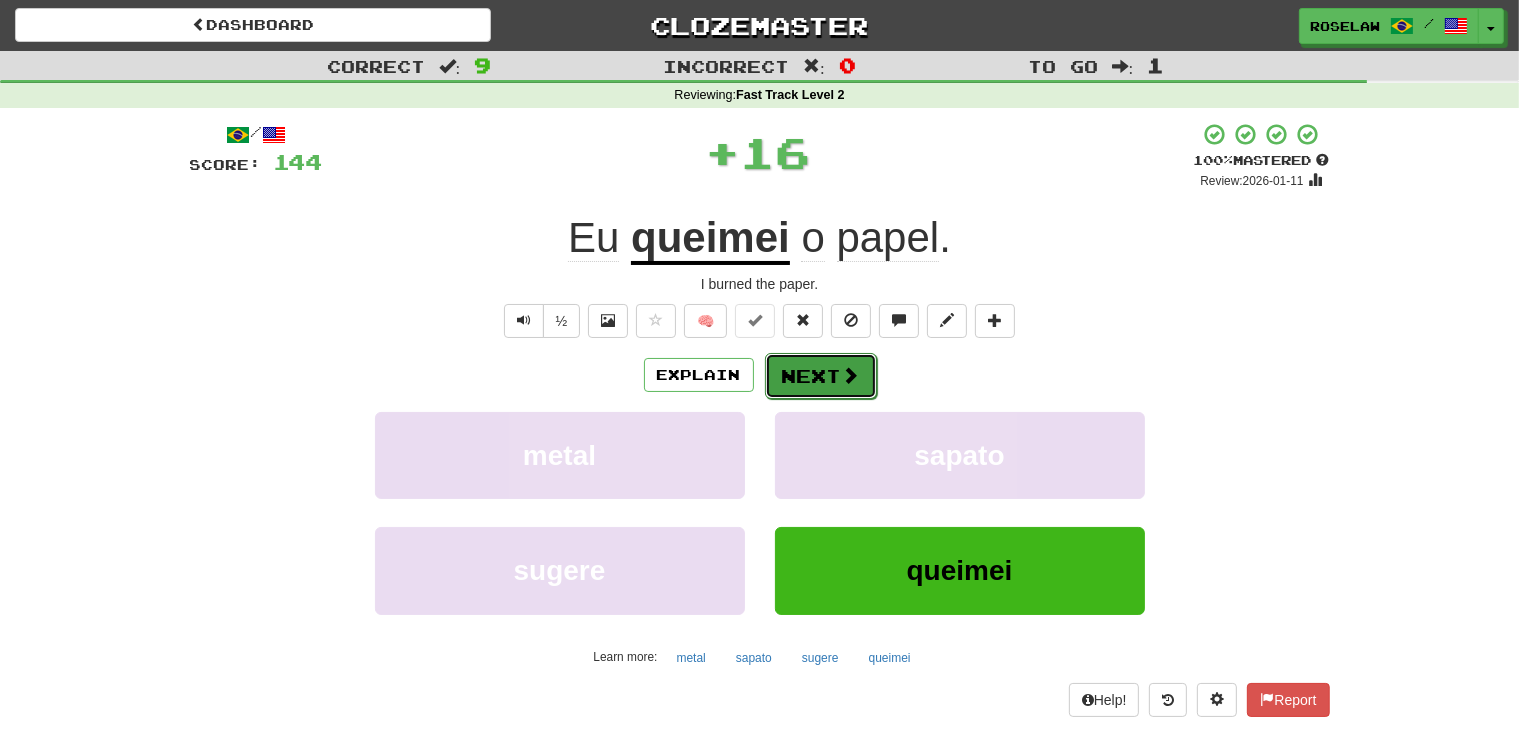 click on "Next" at bounding box center (821, 376) 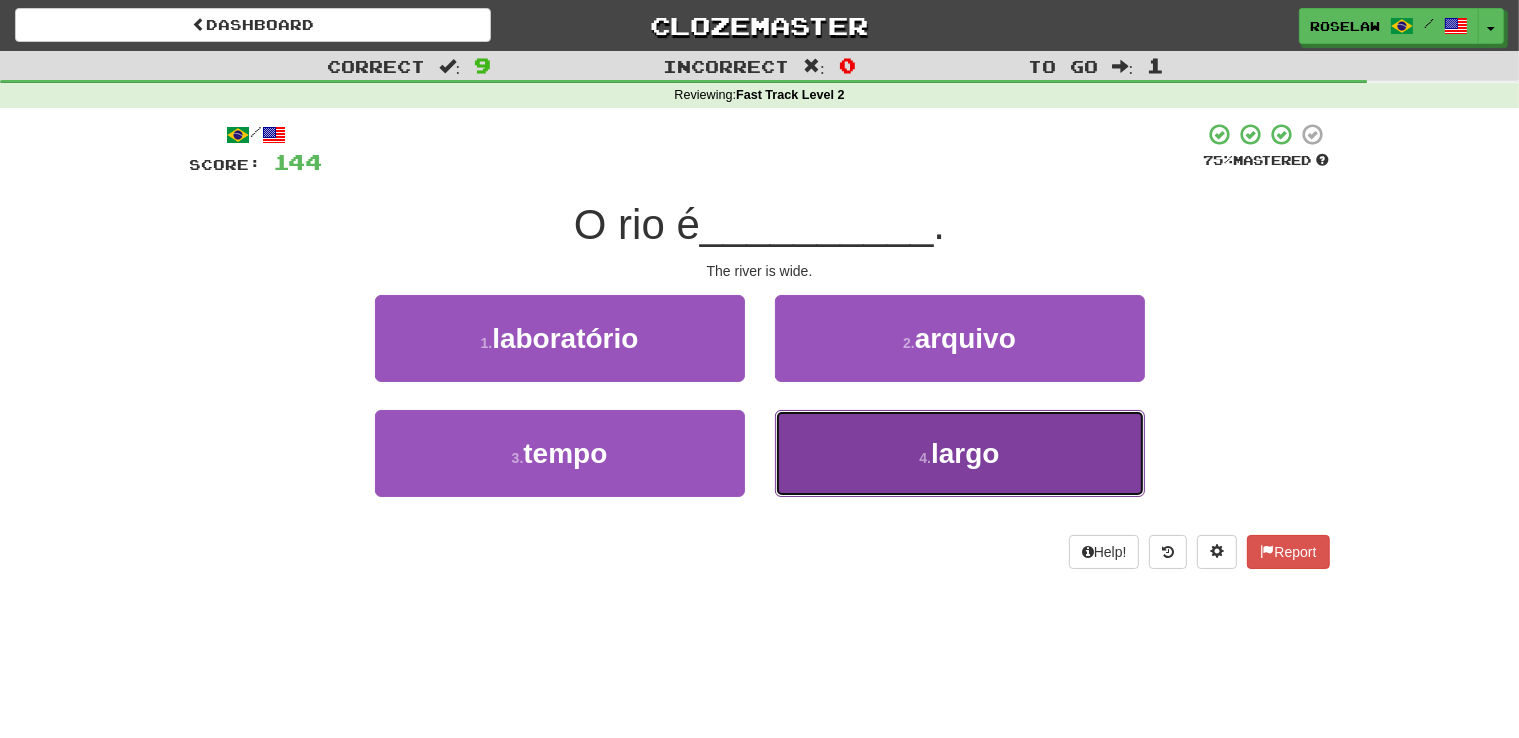 click on "4 .  largo" at bounding box center [960, 453] 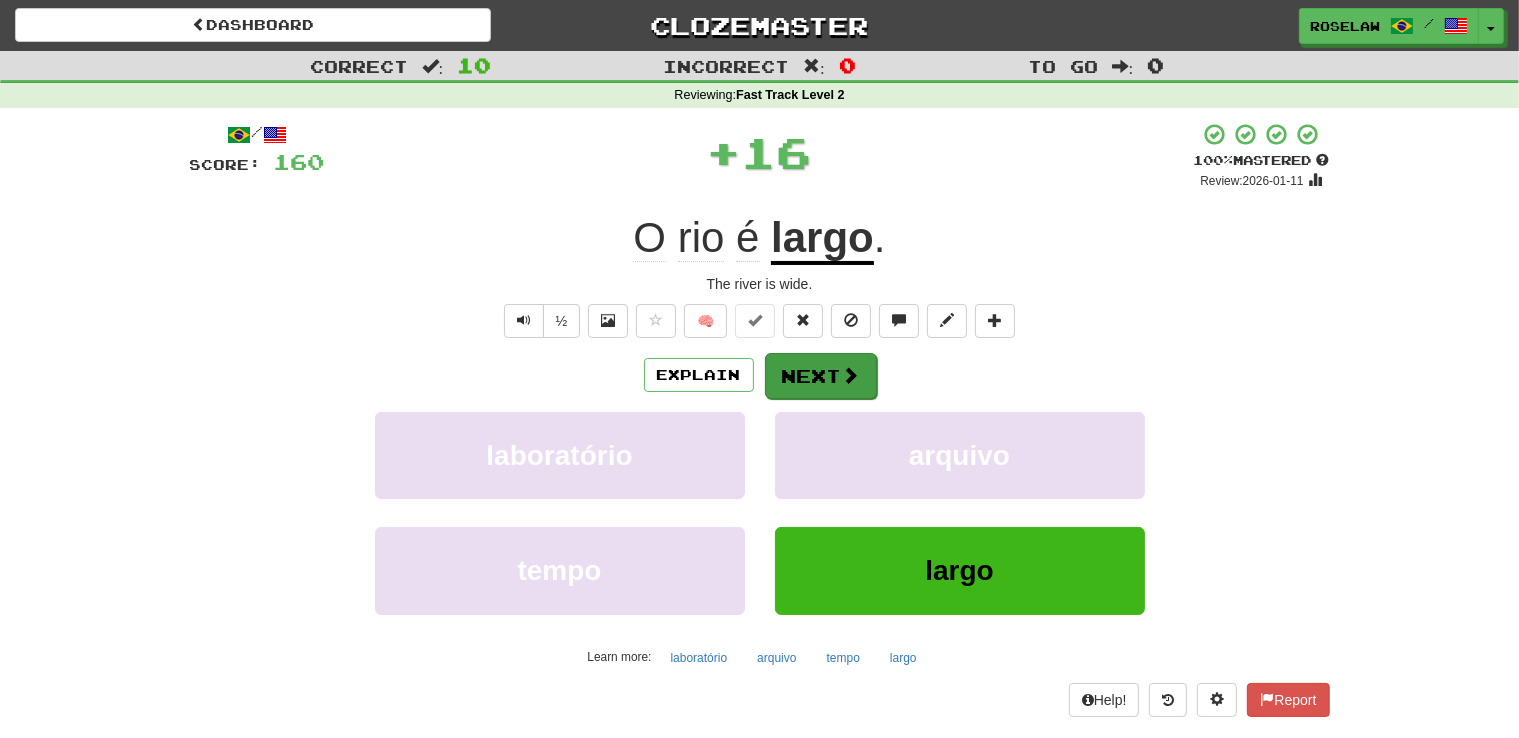 click on "Next" at bounding box center [821, 376] 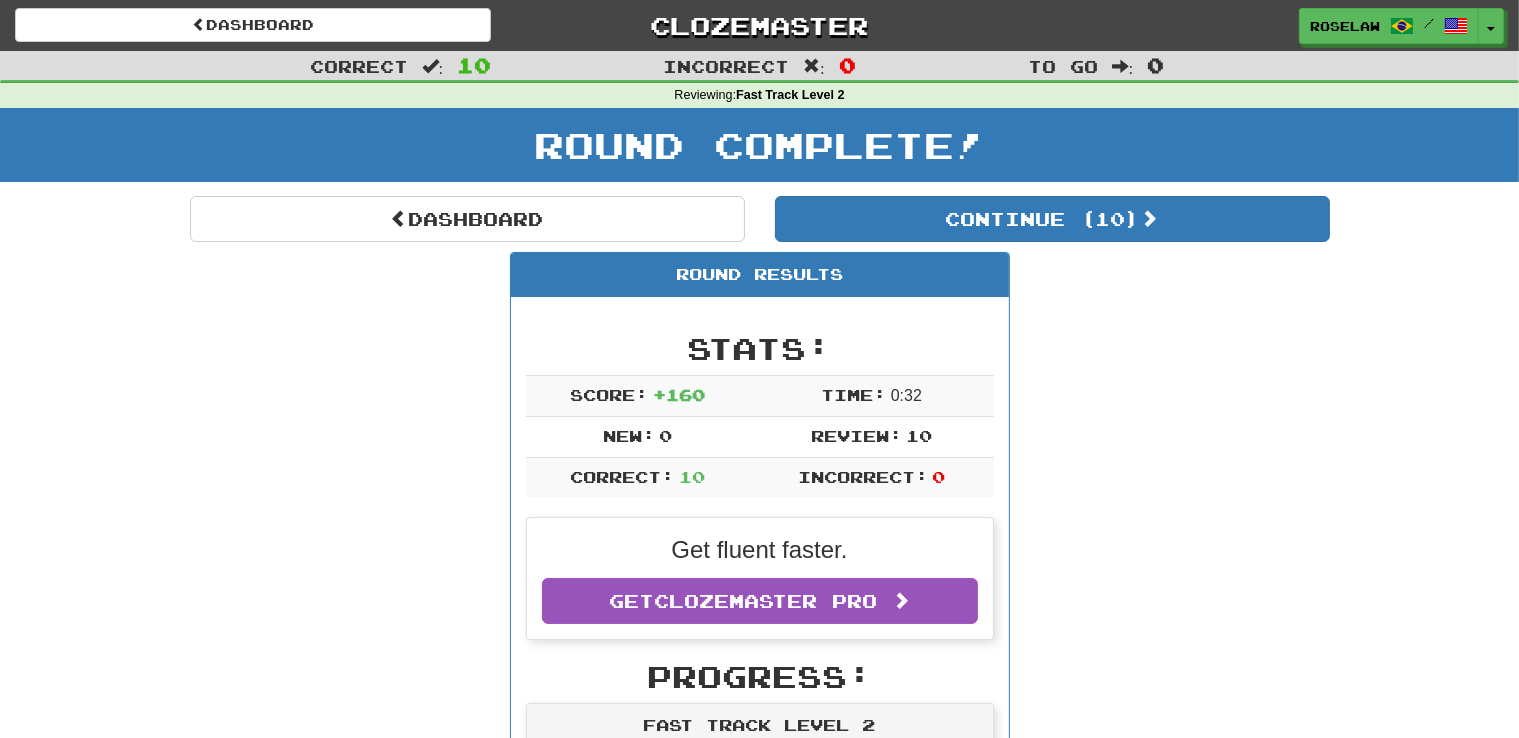 click on "Dashboard Continue ( 10 )  Round Results Stats: Score:   + 160 Time:   0 : 32 New:   0 Review:   10 Correct:   10 Incorrect:   0 Get fluent faster. Get  Clozemaster Pro   Progress: Fast Track Level 2 Playing:  1,000  /  1,000 100% Mastered:  488  /  1,000 + 10 47.8% 48.8% Ready for Review:  10  /  Level:  80 2,558  points to level  81  - keep going! Ranked:  86 th  this week ( 8  points to  85 th ) Sentences:  Report Nós vamos  comemorar  o meu aniversário na semana que vem. We will celebrate my birthday next week.  Report Eu sei que você é  inteligente . I know you are clever.  Report Ela  chutou  a bola com força. She kicked the ball with force.  Report Conte-me todos os  detalhes . Tell me all the details.  Report Eu comecei a aprender espanhol  recentemente . I recently started learning Spanish.  Report O rosto dele me pareceu  familiar . His face looked familiar to me.  Report Ele  tocou  no fogão quente. He touched the hot stove.  Report A notícia foi um grande  choque  para todos.  Report Eu  ." at bounding box center [760, 1200] 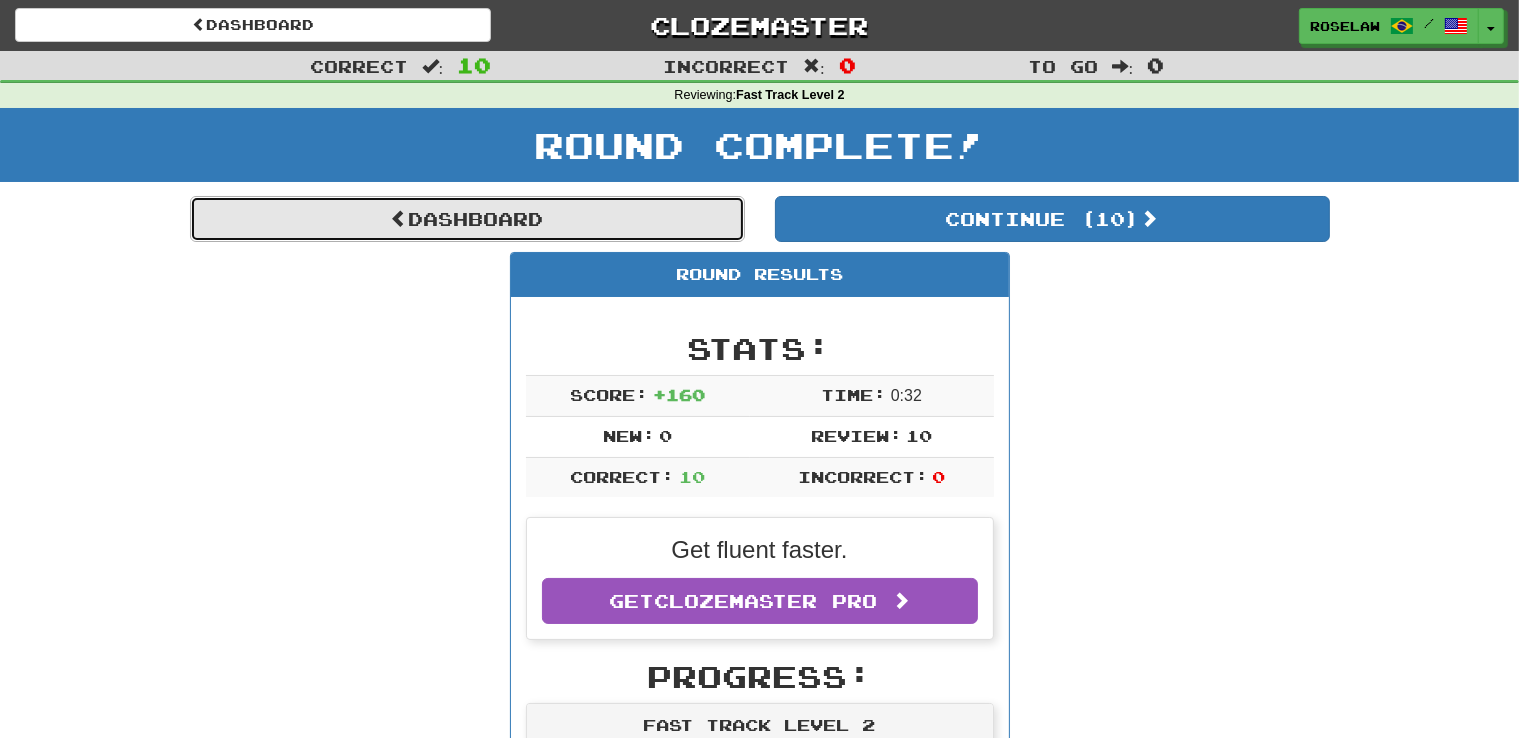 click on "Dashboard" at bounding box center [467, 219] 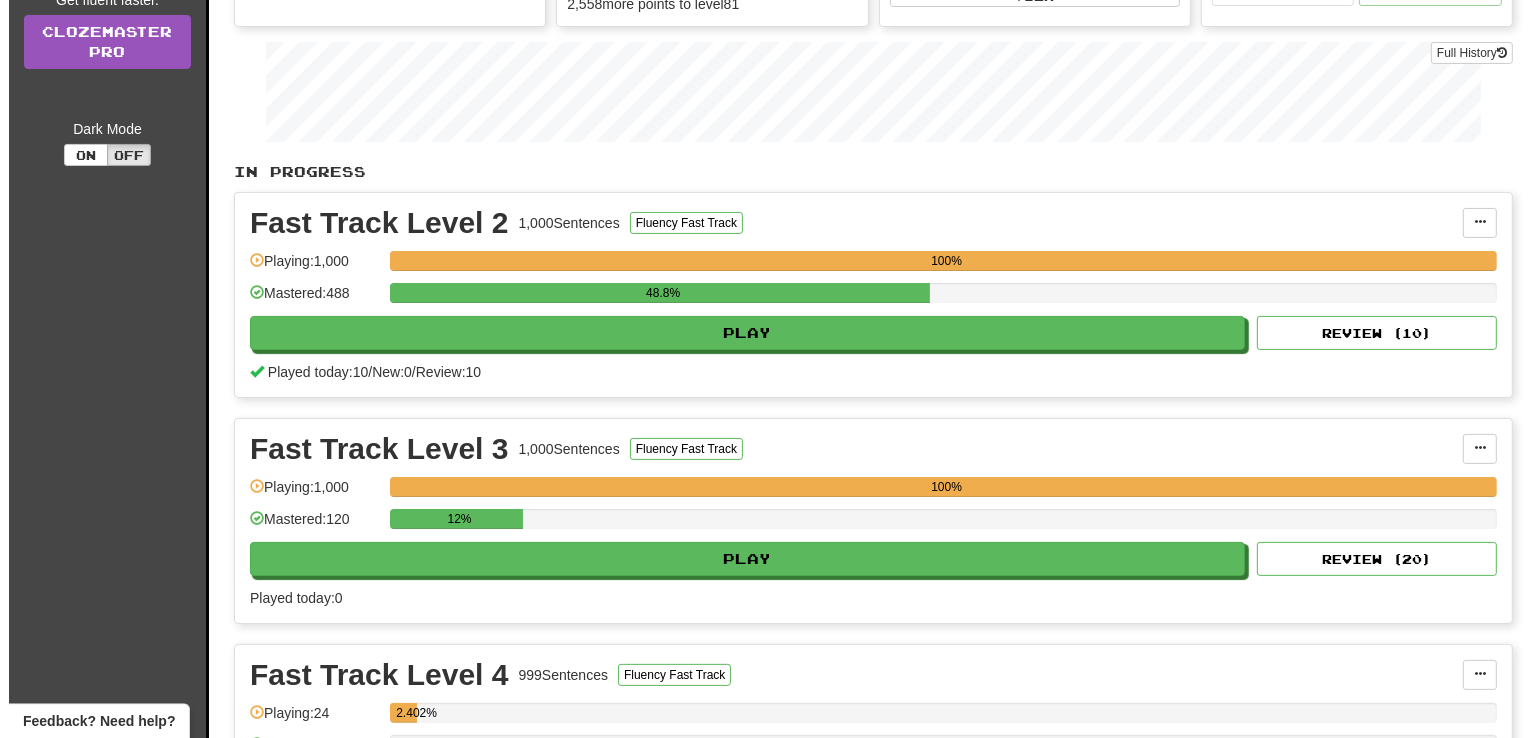 scroll, scrollTop: 311, scrollLeft: 0, axis: vertical 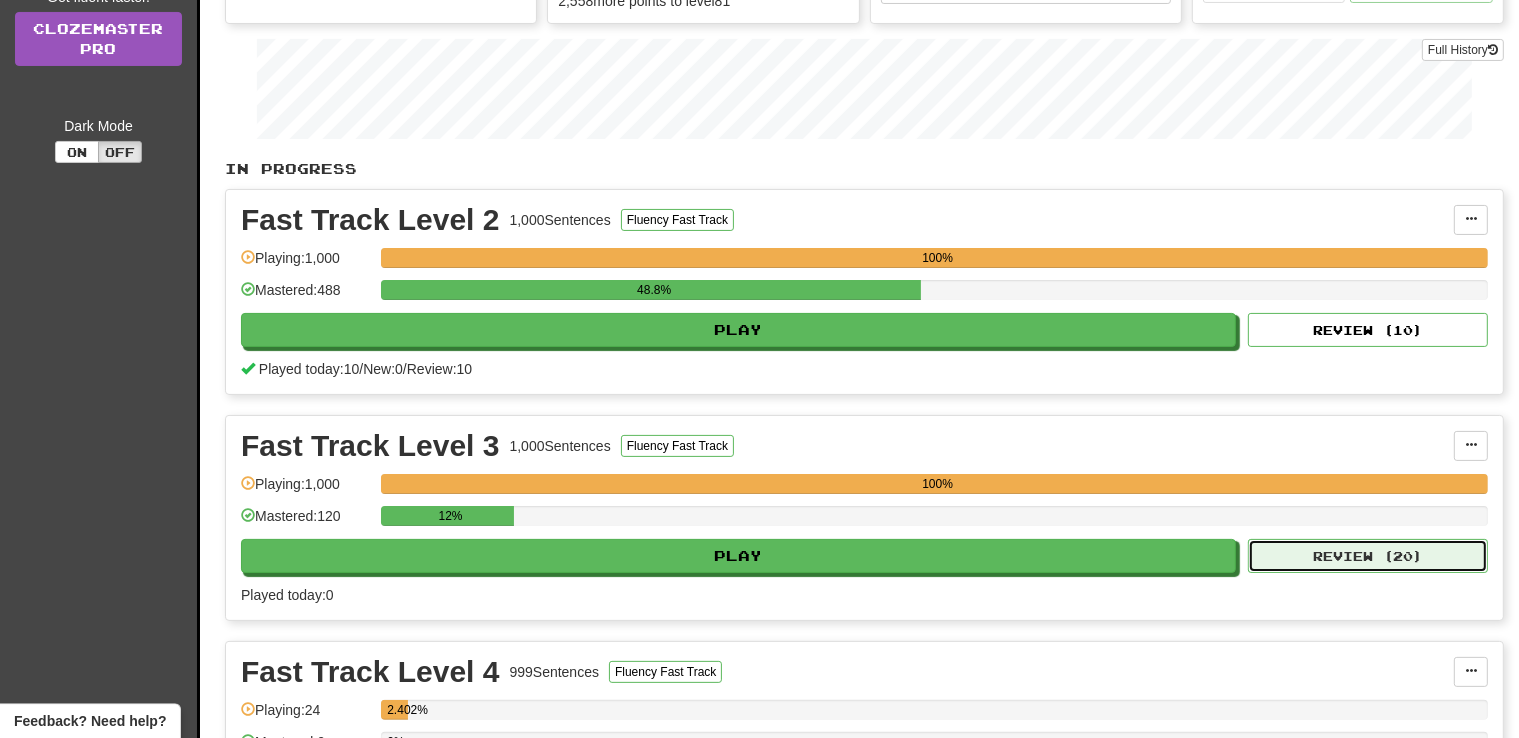 click on "Review ( 20 )" at bounding box center (1368, 556) 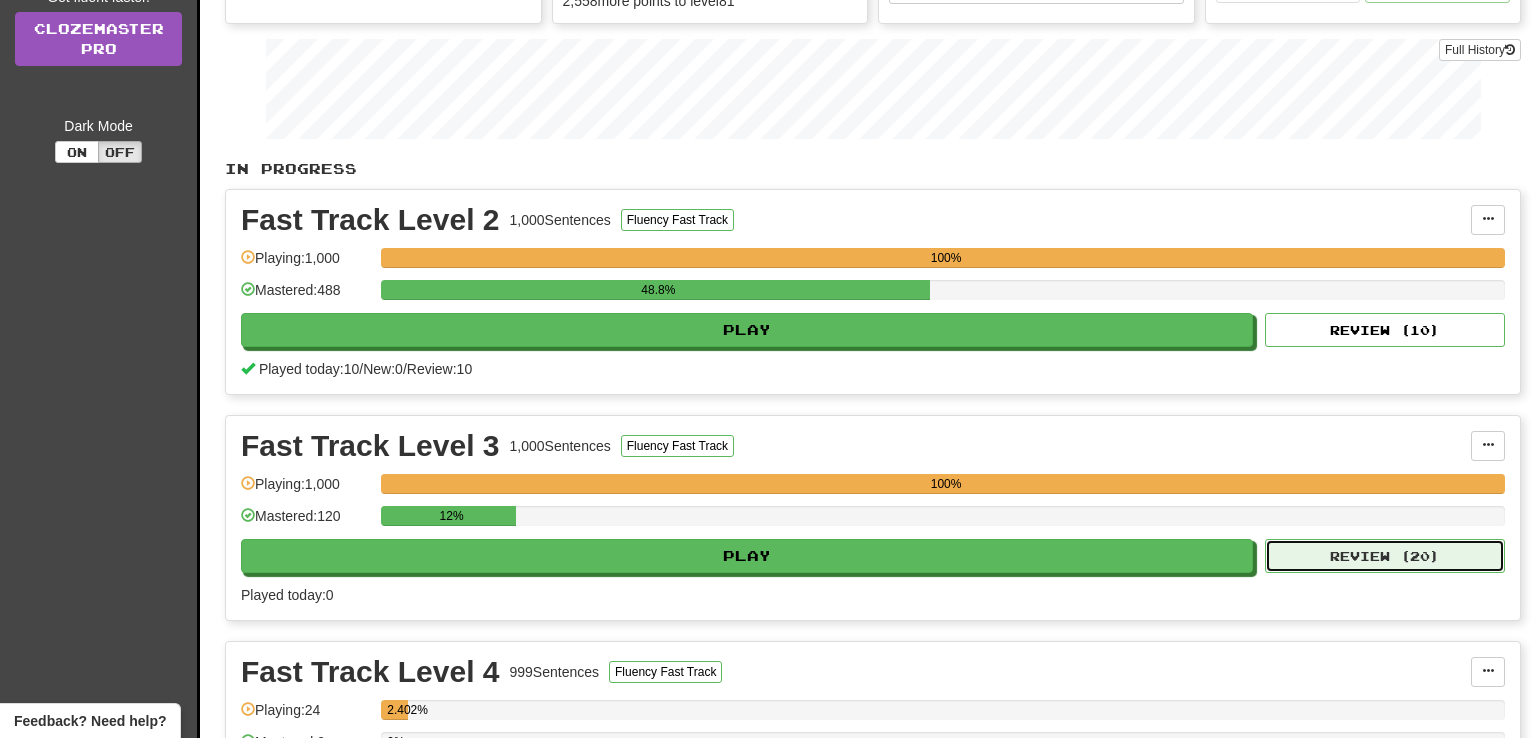 select on "**" 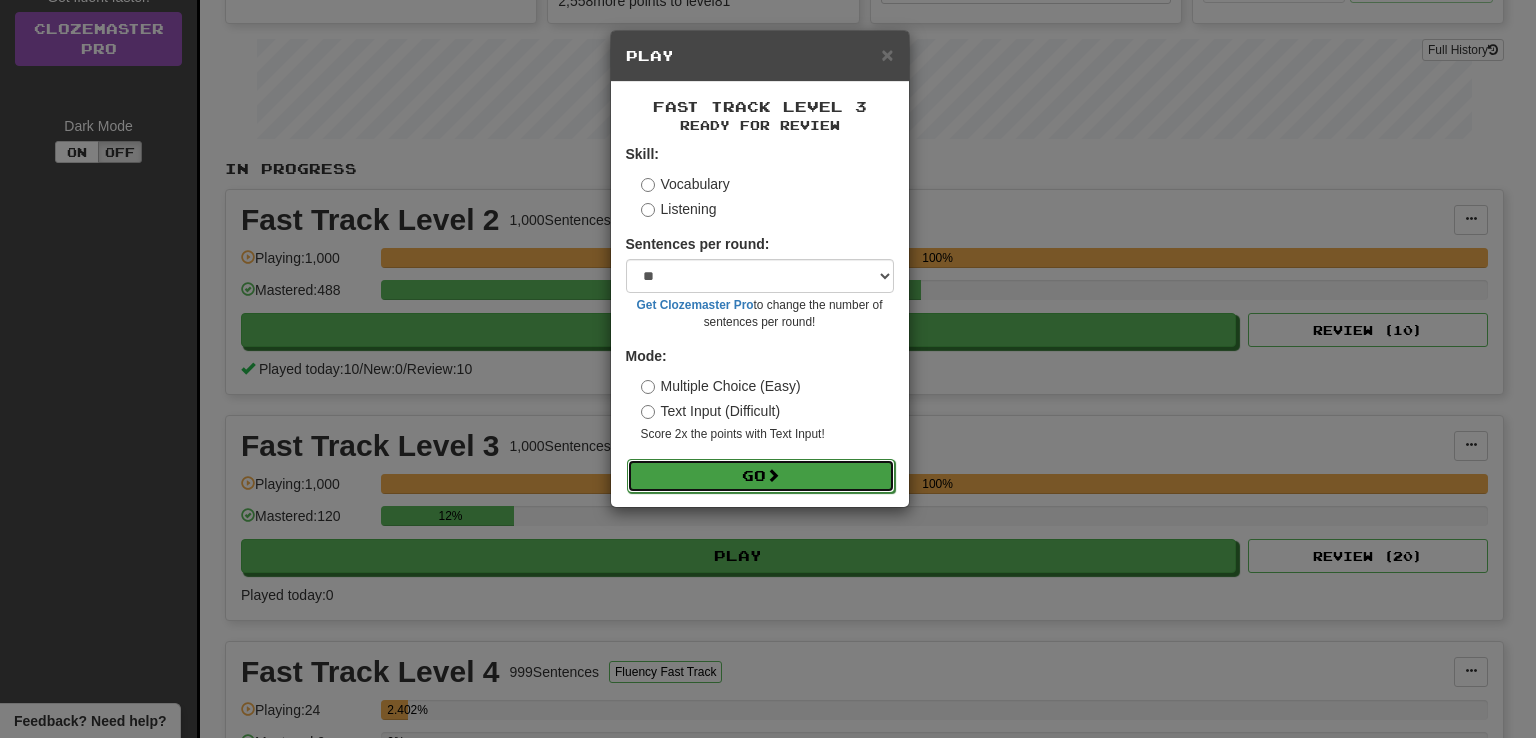 click on "Go" at bounding box center [761, 476] 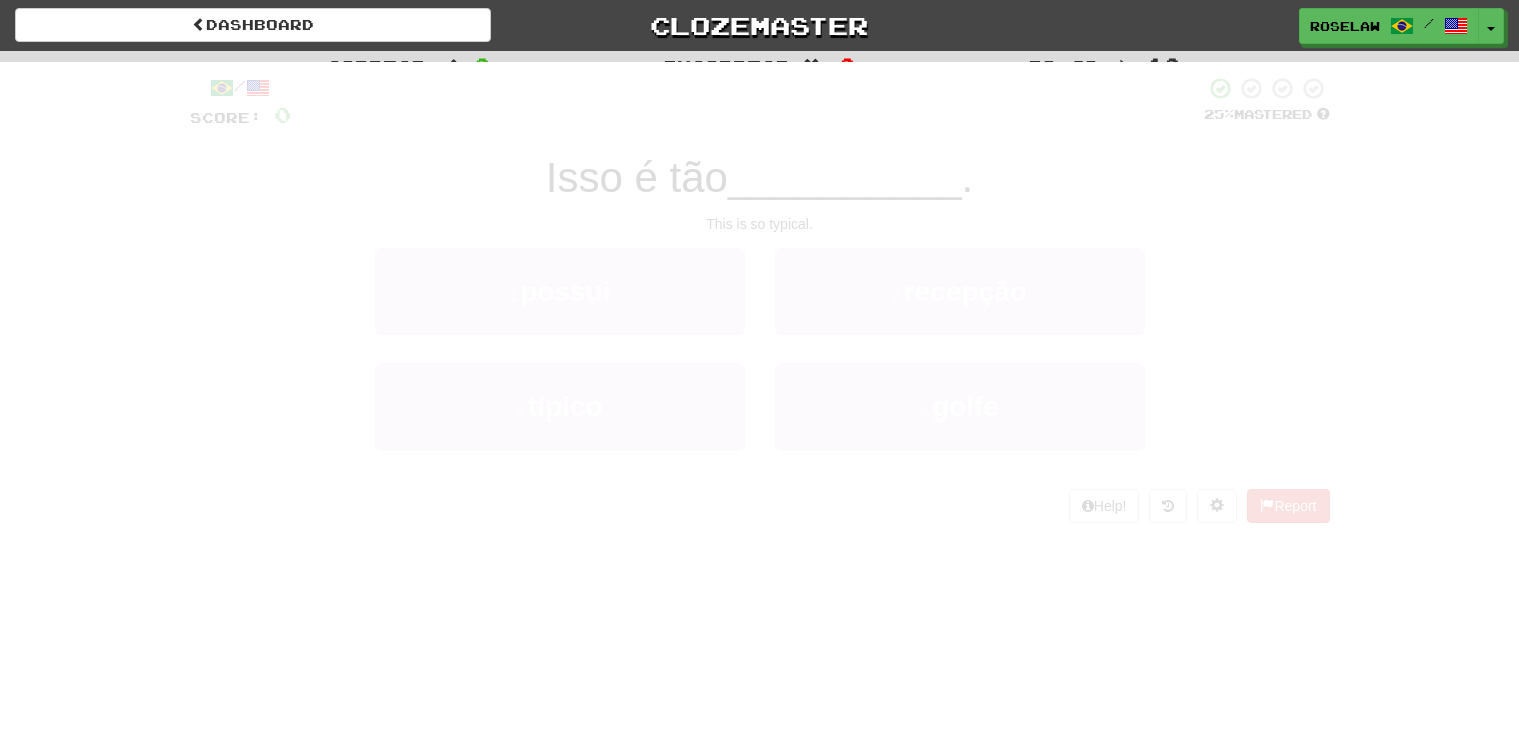 scroll, scrollTop: 0, scrollLeft: 0, axis: both 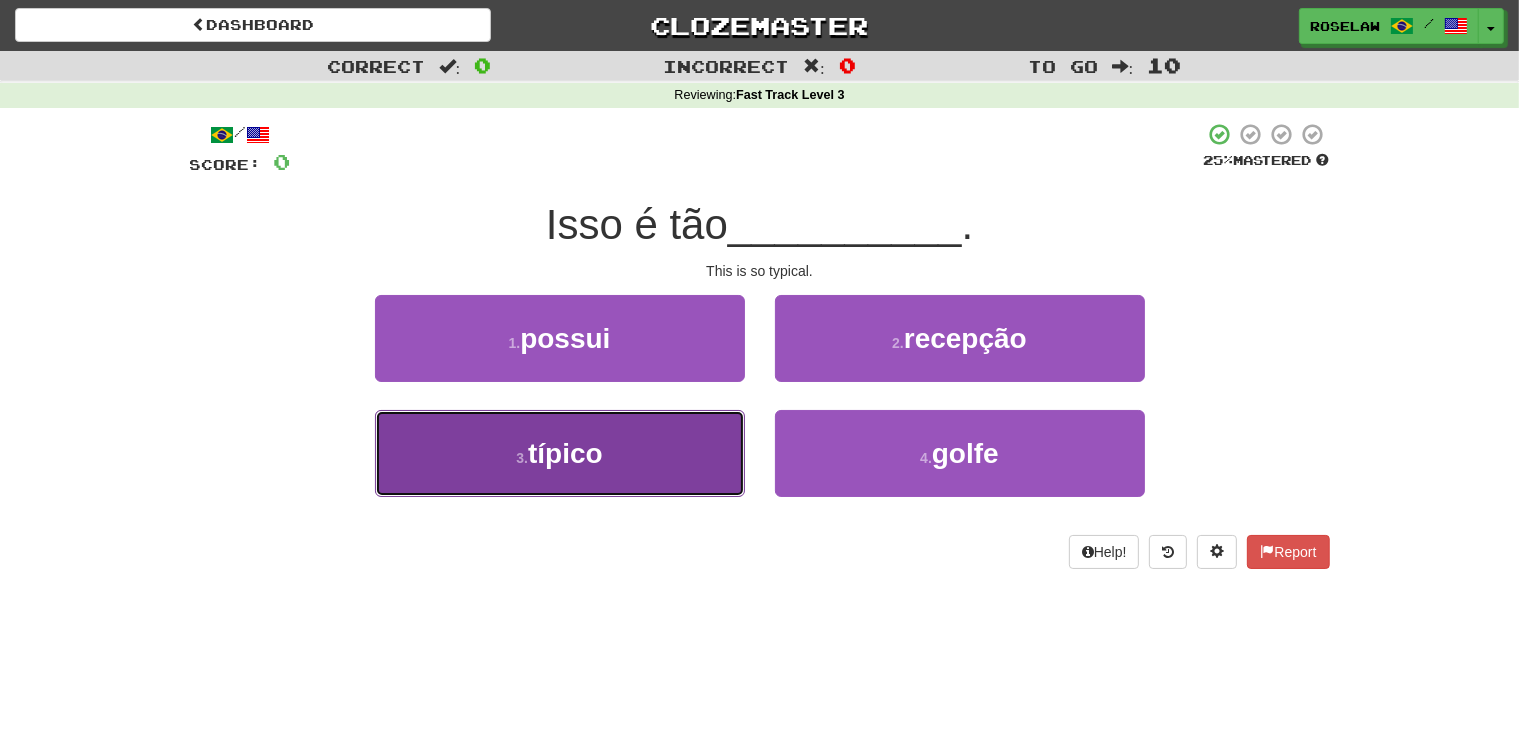 click on "3 .  típico" at bounding box center (560, 453) 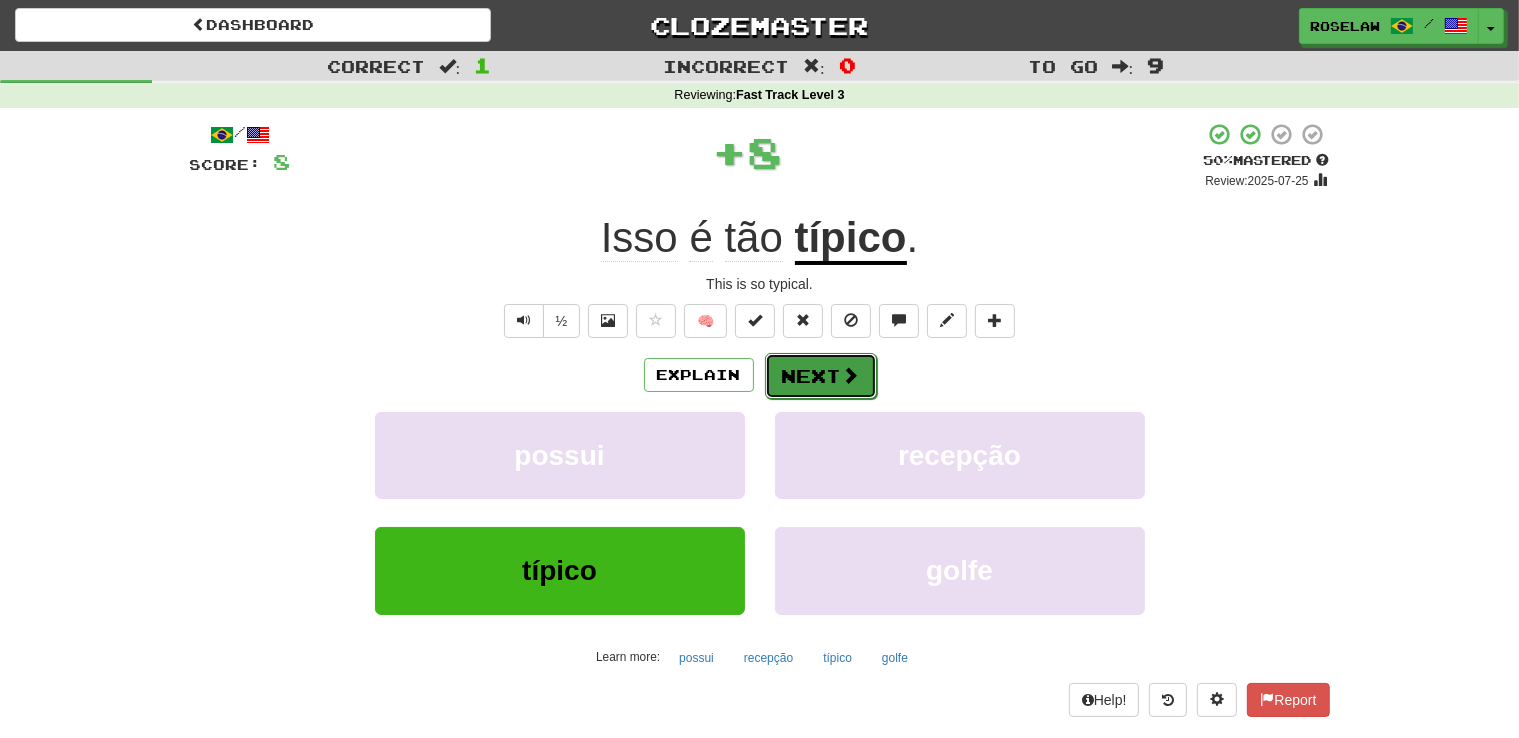 click on "Next" at bounding box center [821, 376] 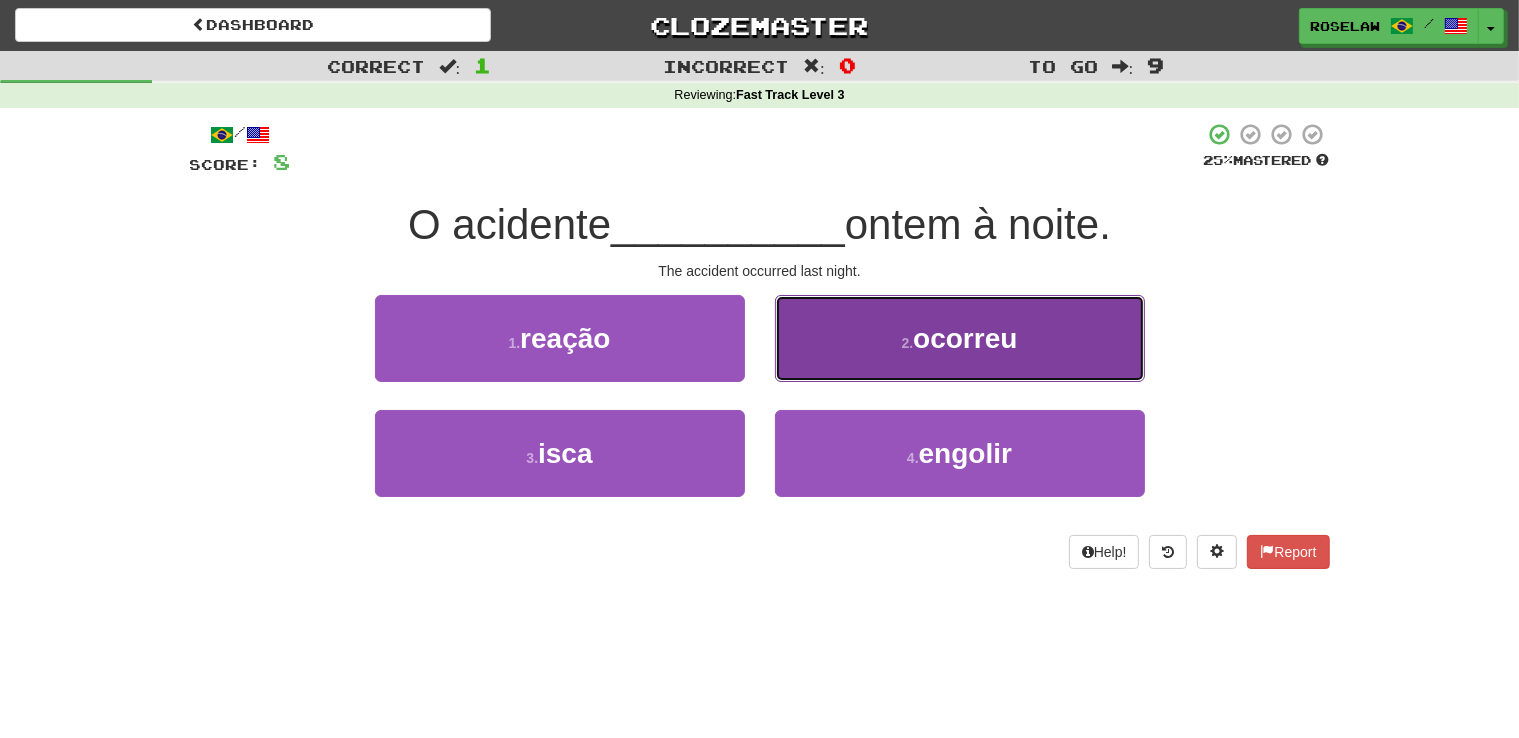 click on "2 .  ocorreu" at bounding box center (960, 338) 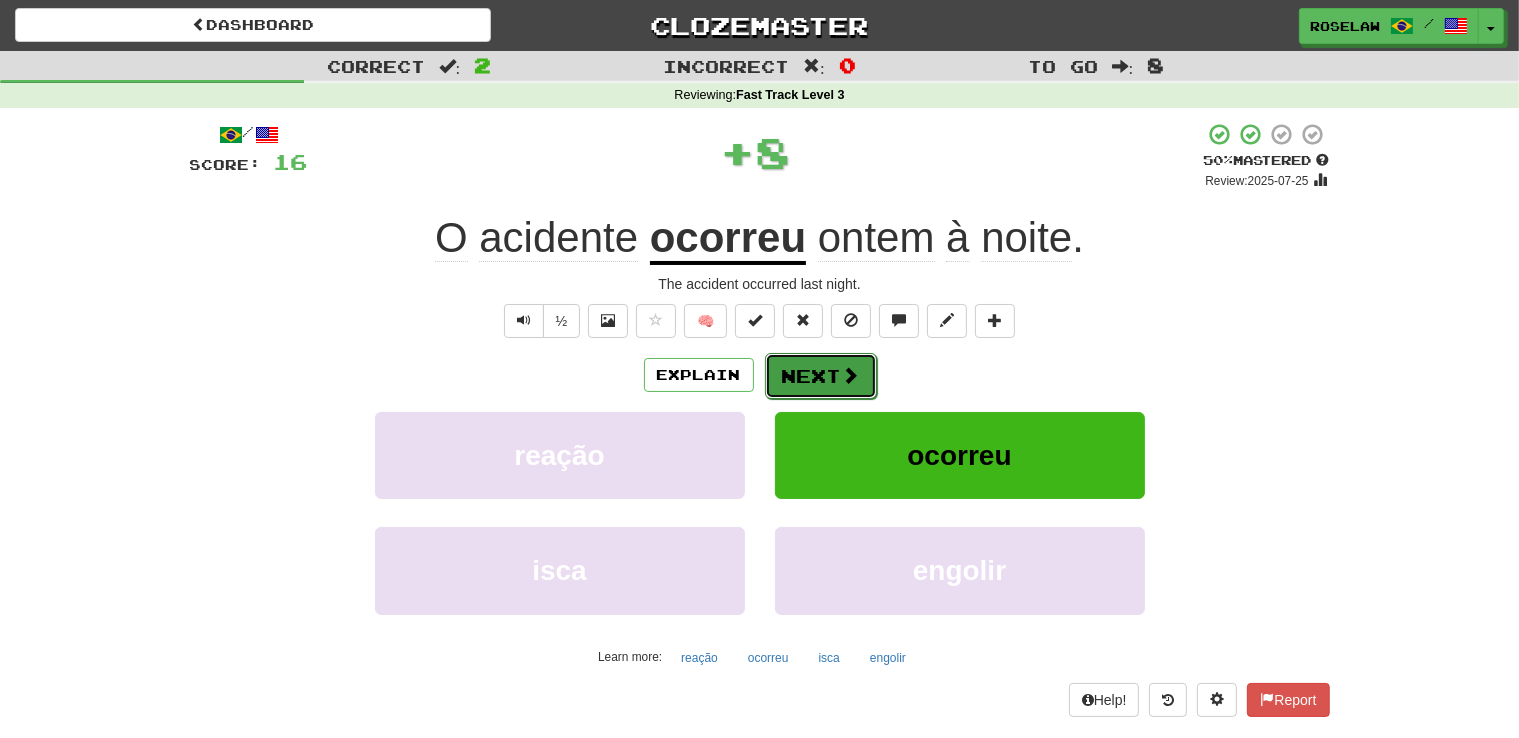 click on "Next" at bounding box center [821, 376] 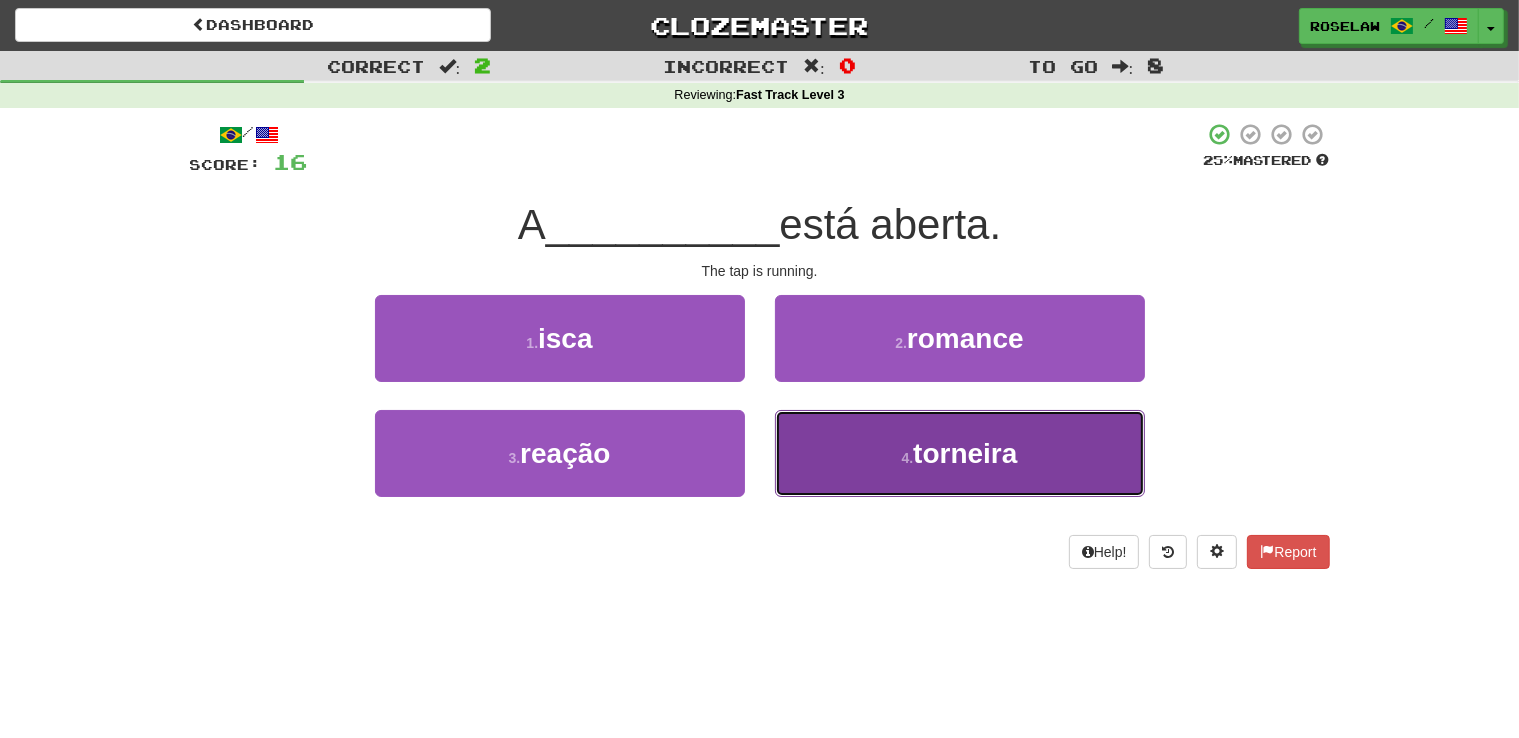 click on "4 .  torneira" at bounding box center (960, 453) 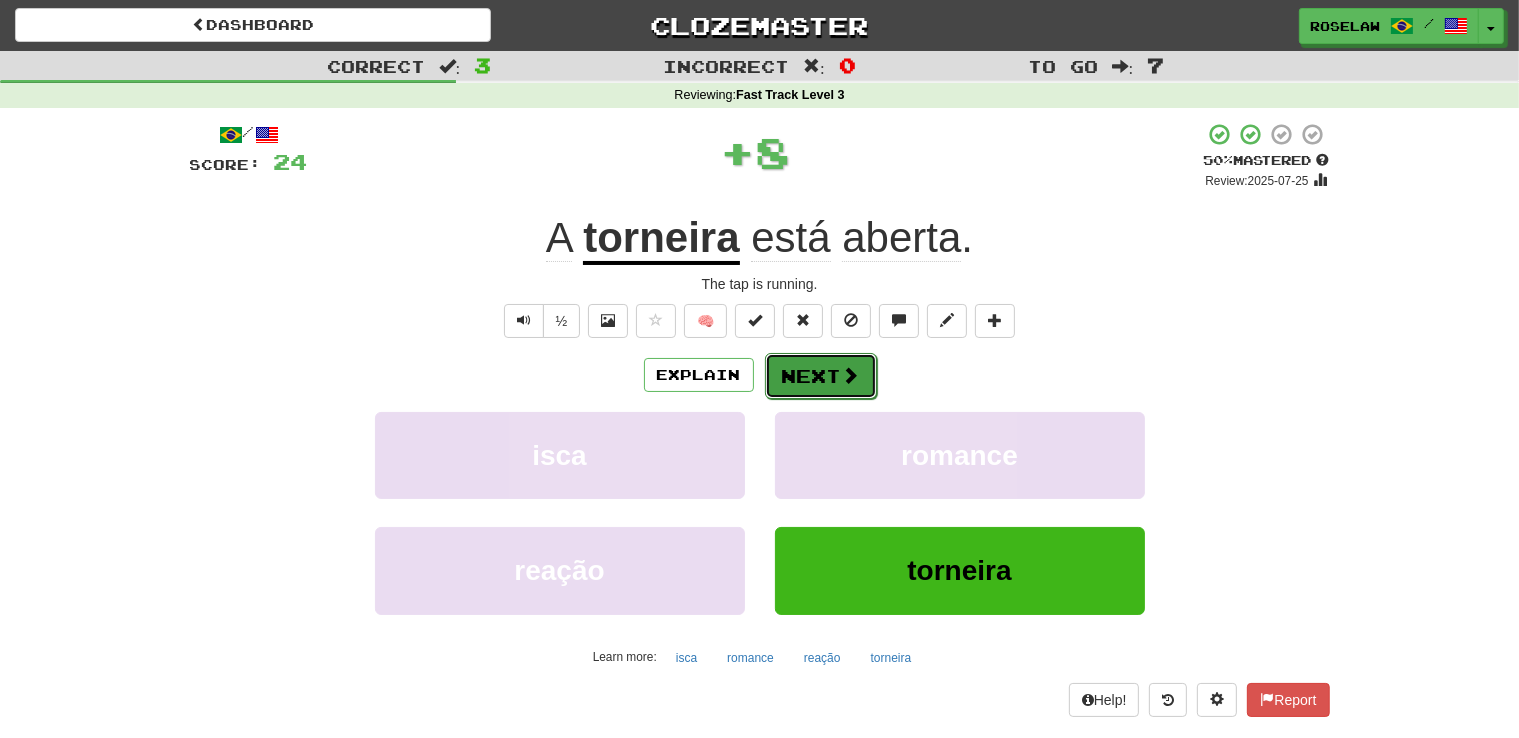 click on "Next" at bounding box center (821, 376) 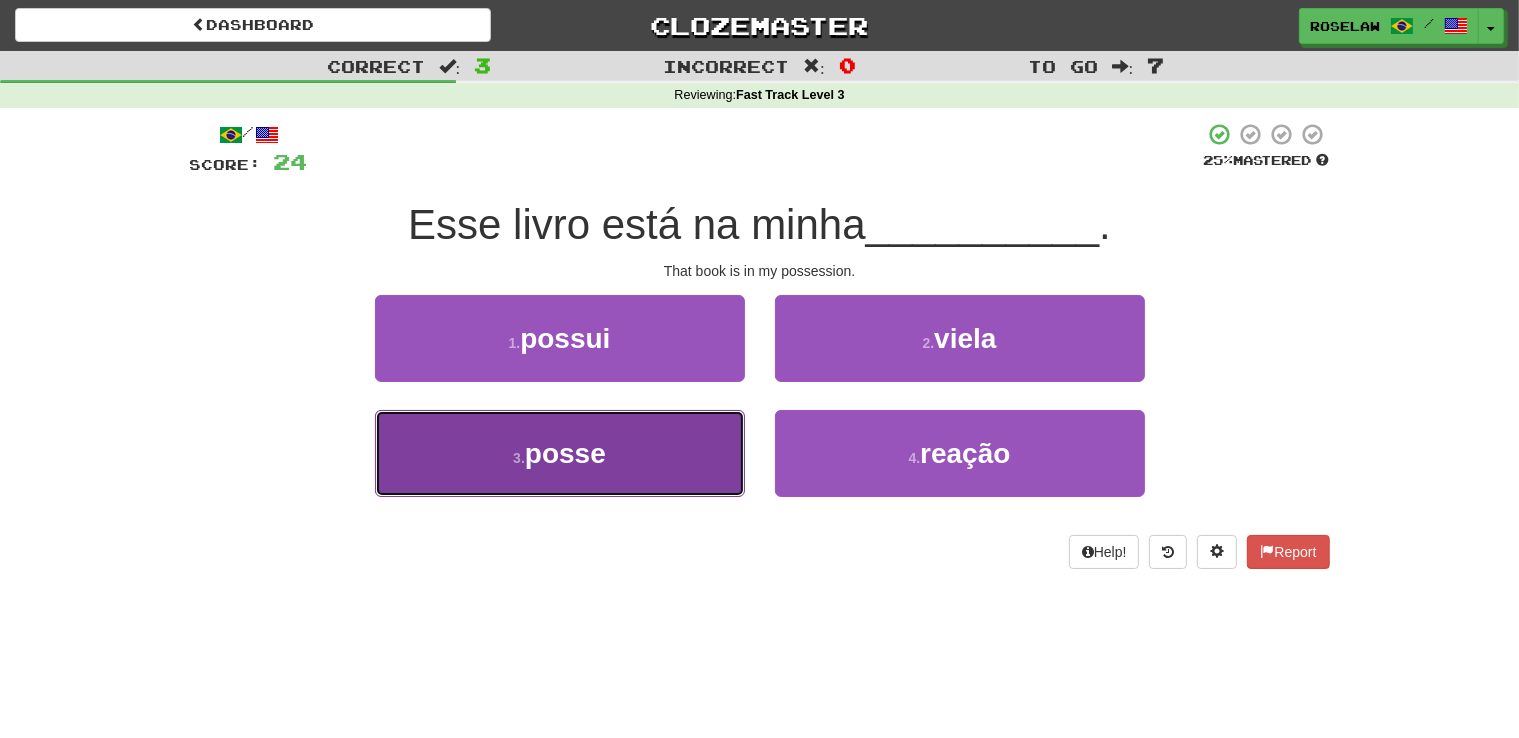 click on "posse" at bounding box center [565, 453] 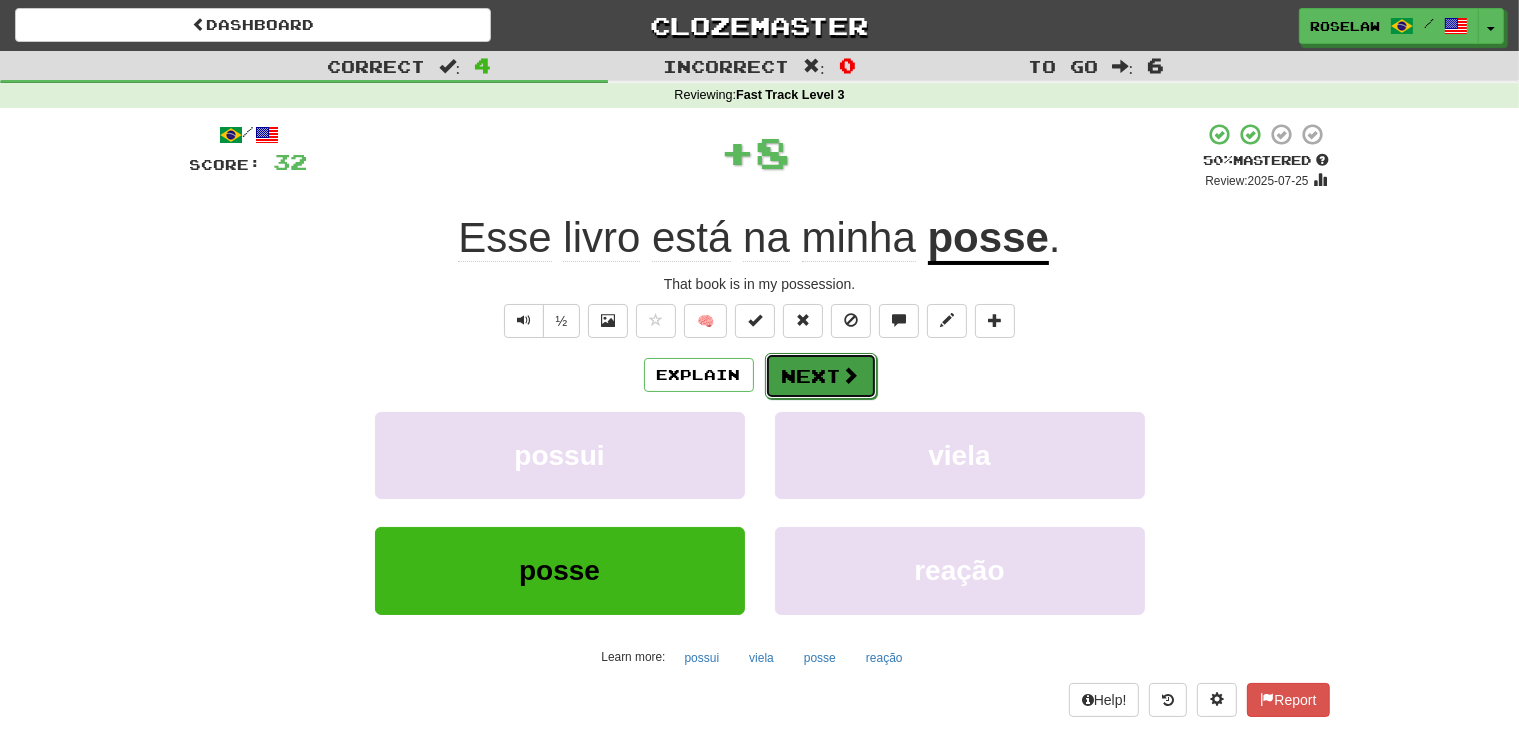 click on "Next" at bounding box center (821, 376) 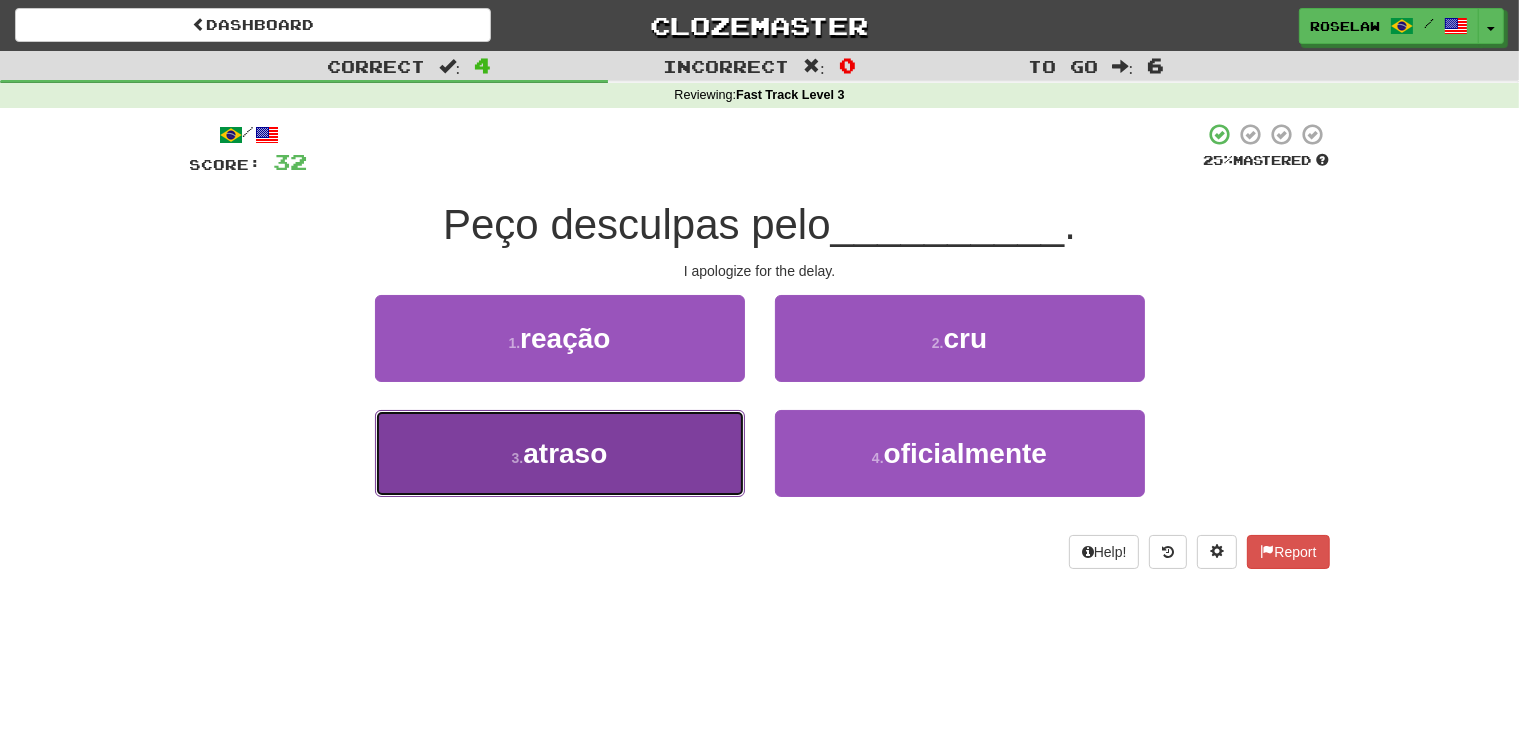click on "3 .  atraso" at bounding box center [560, 453] 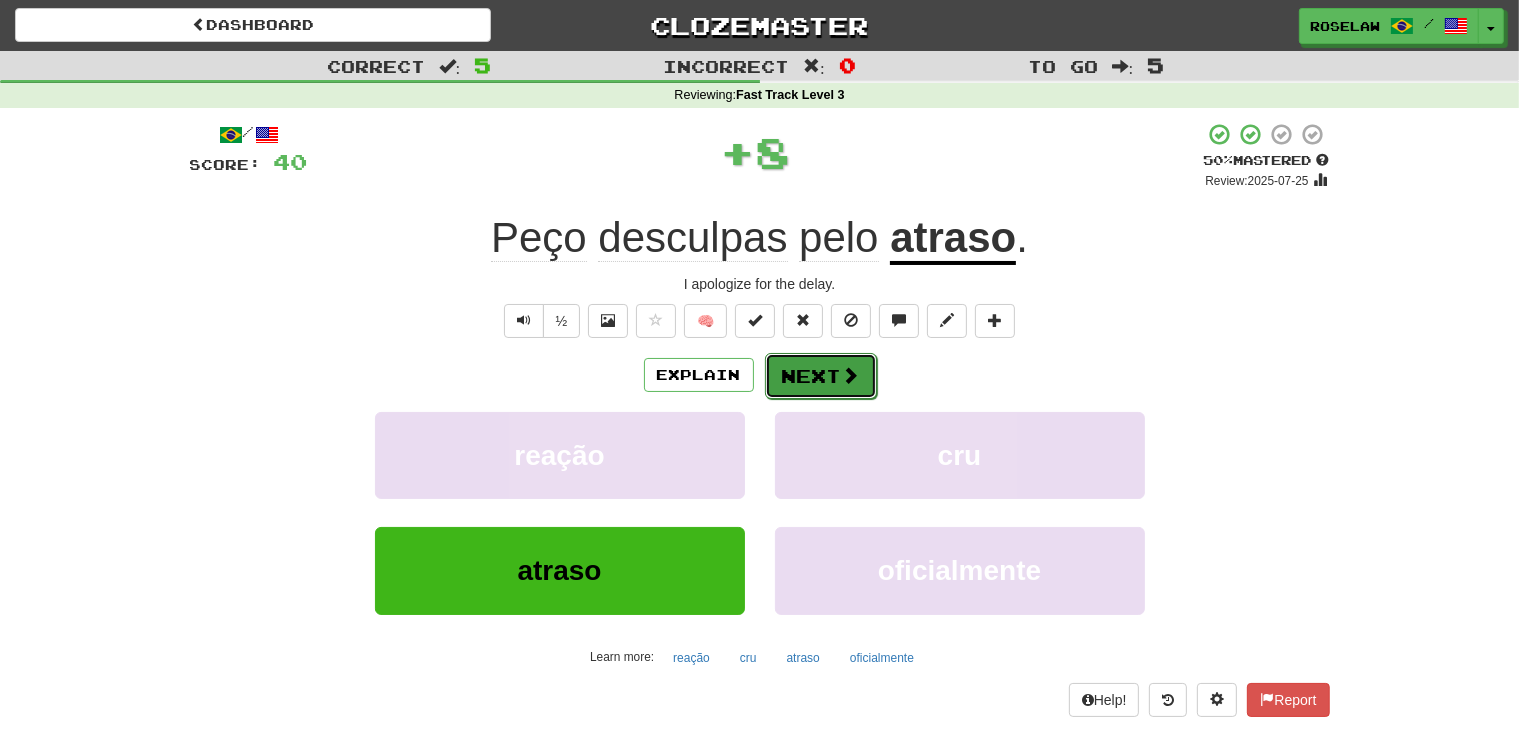 click on "Next" at bounding box center [821, 376] 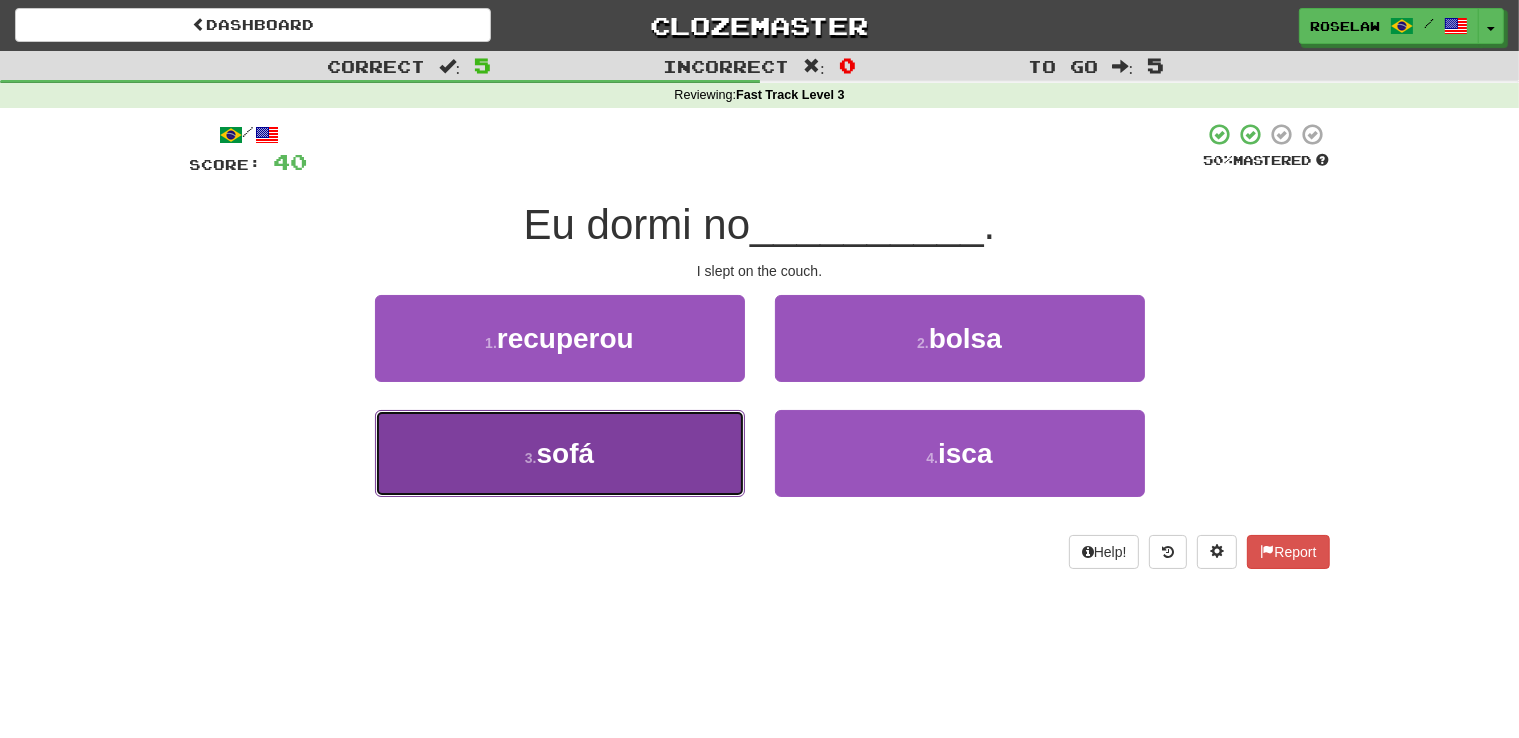 click on "3 .  sofá" at bounding box center [560, 453] 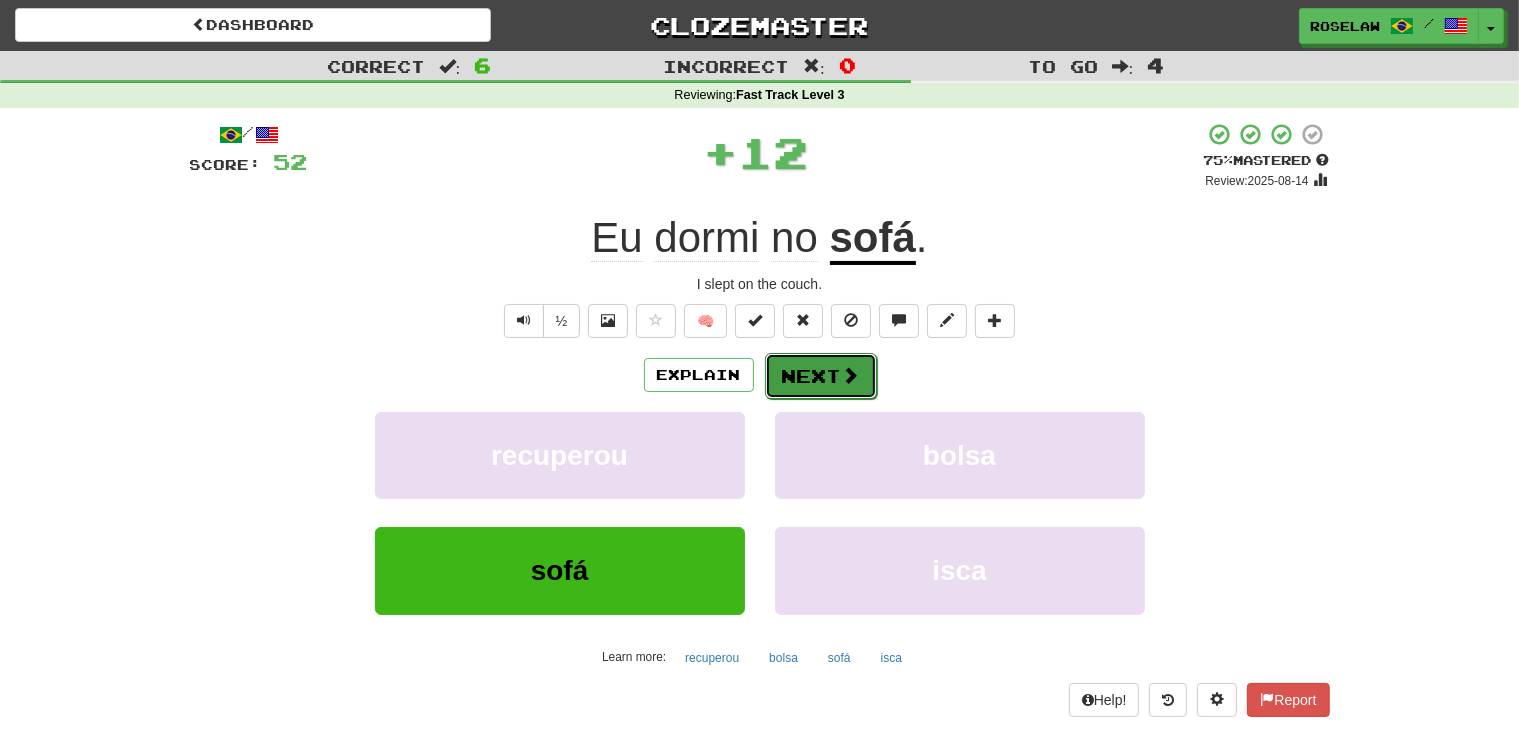 click on "Next" at bounding box center (821, 376) 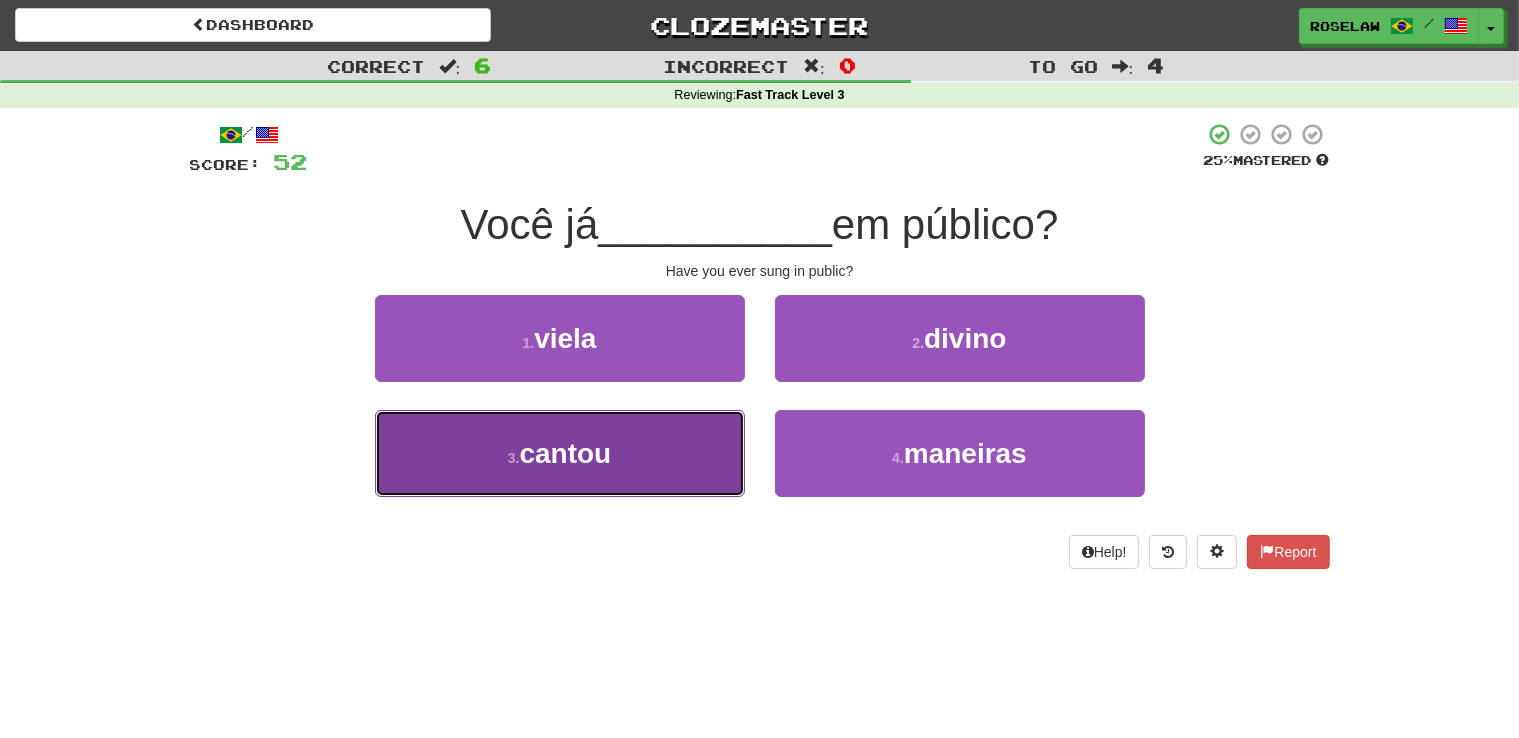 click on "3 .  cantou" at bounding box center (560, 453) 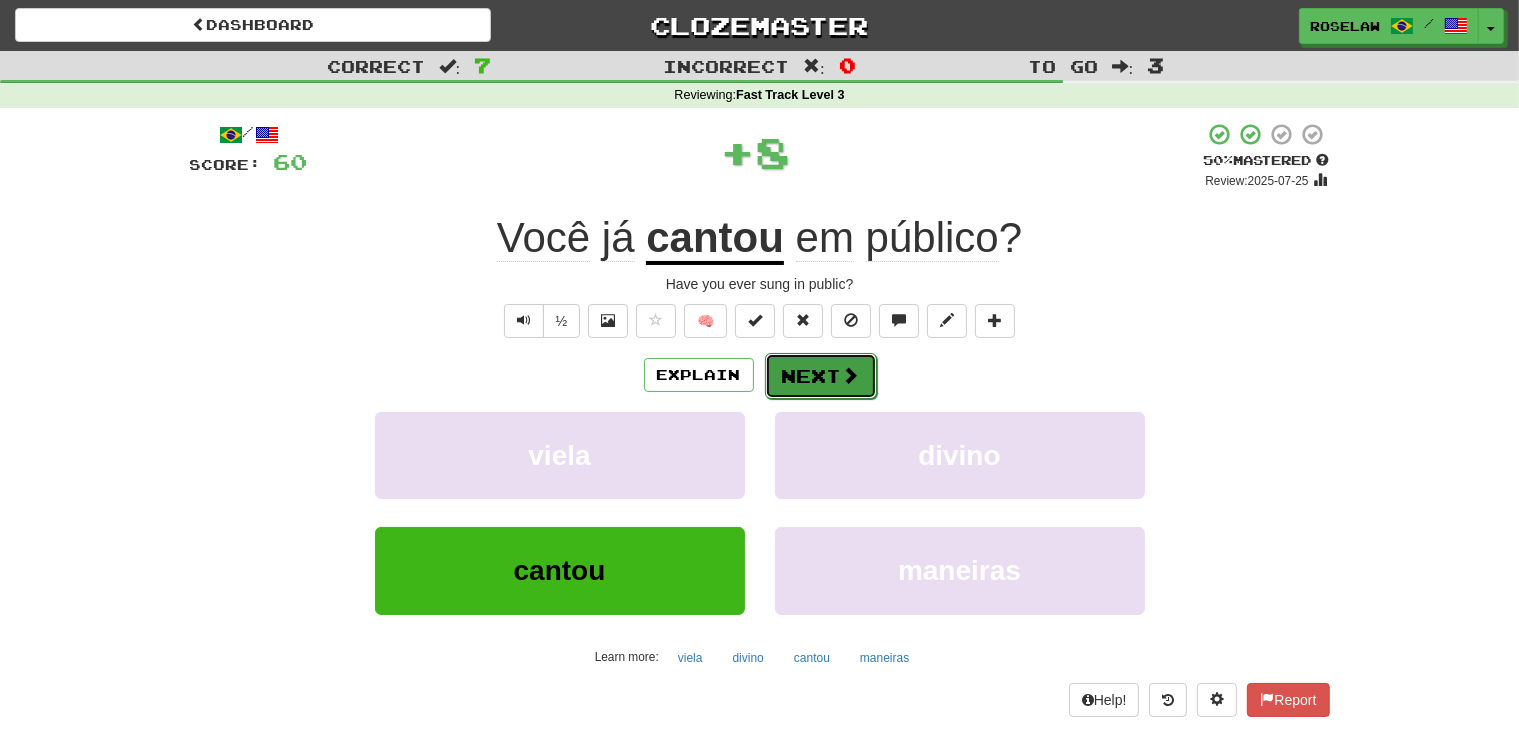click on "Next" at bounding box center (821, 376) 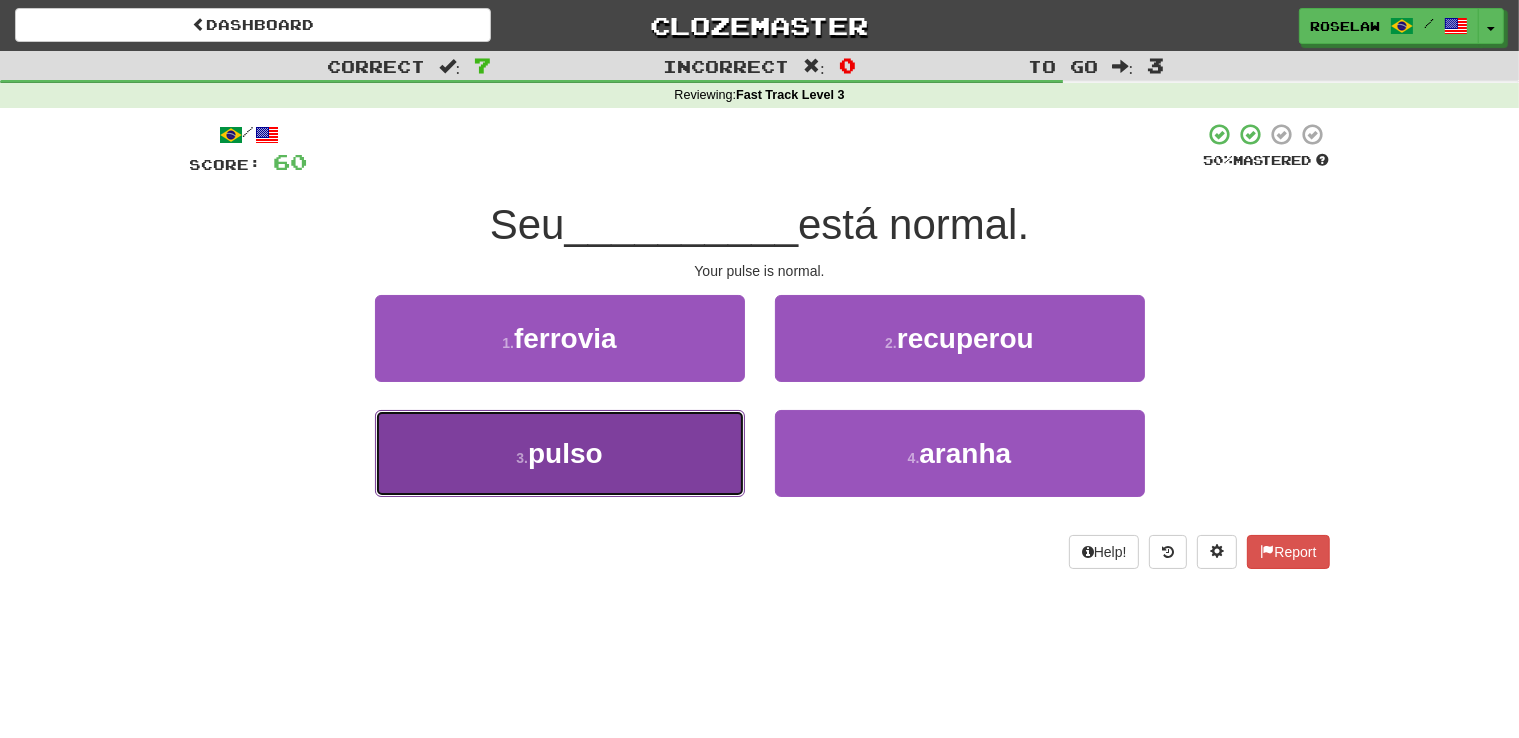 click on "3 .  pulso" at bounding box center (560, 453) 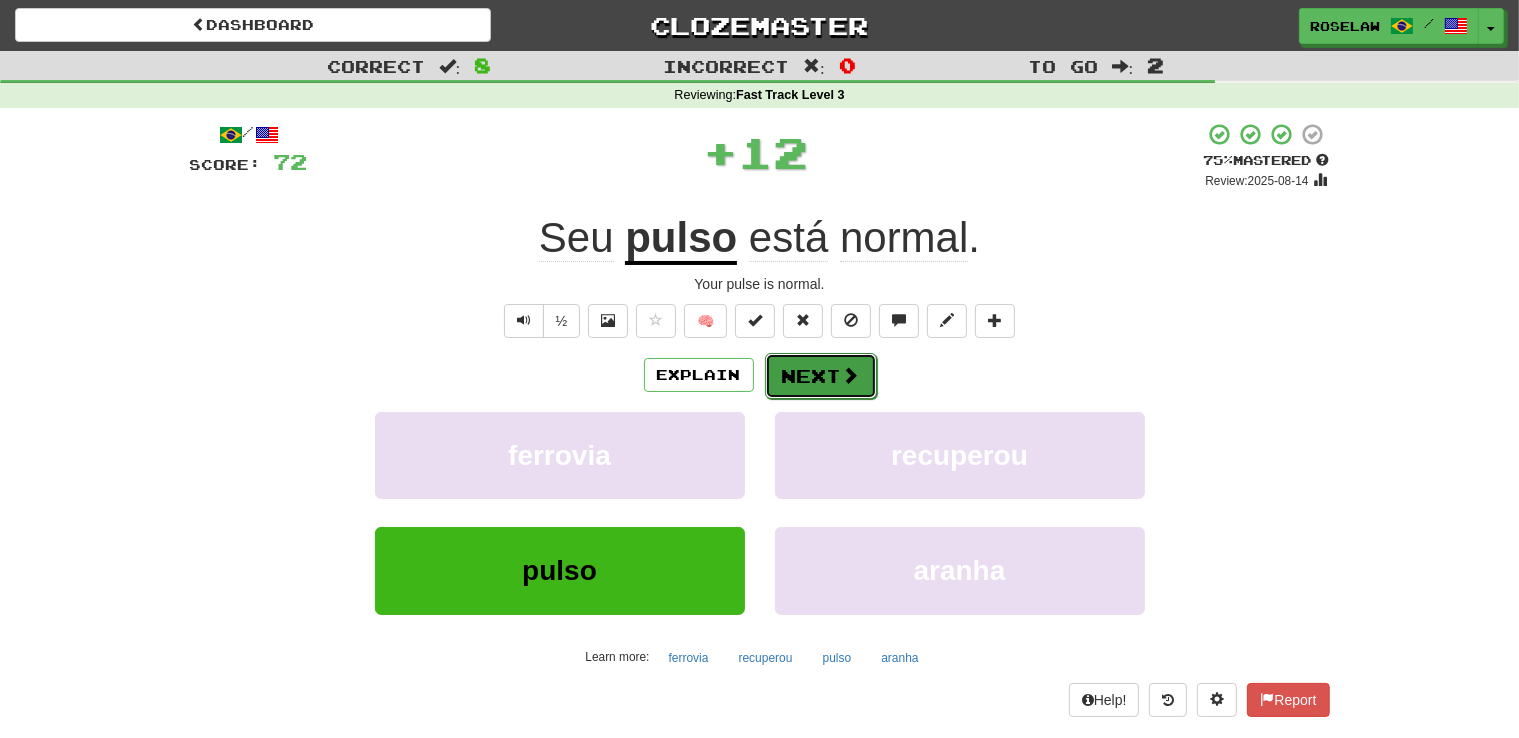 click on "Next" at bounding box center [821, 376] 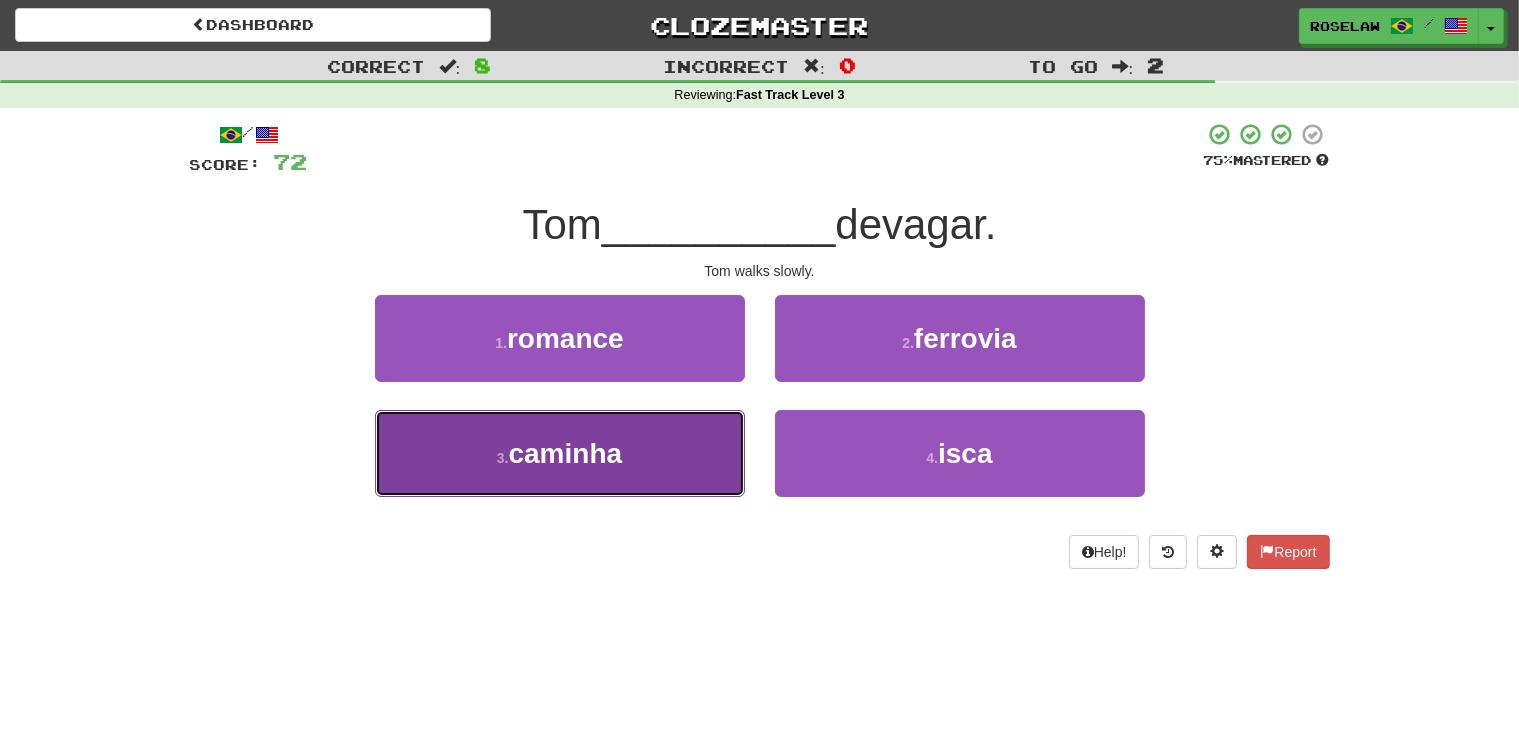 click on "3 .  caminha" at bounding box center (560, 453) 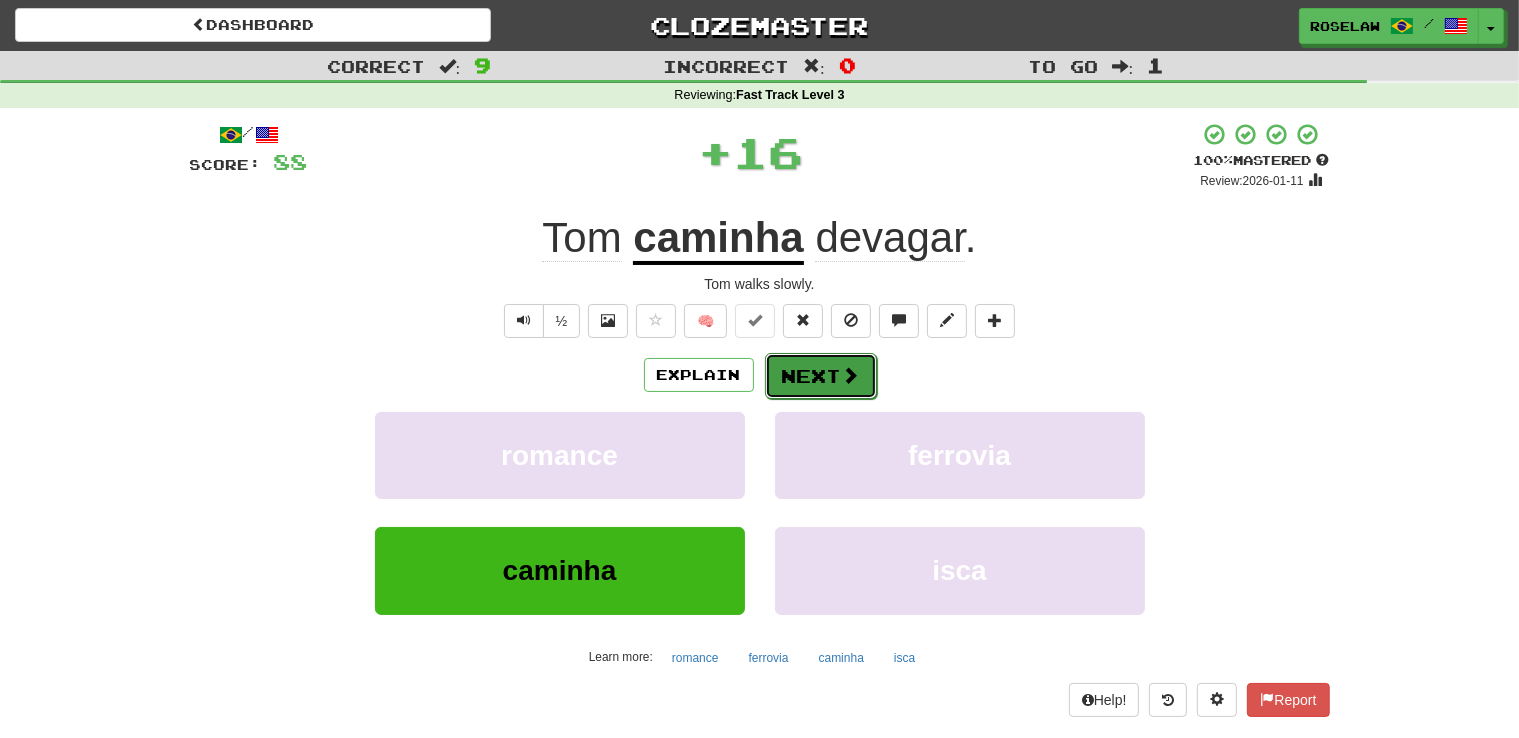 click on "Next" at bounding box center [821, 376] 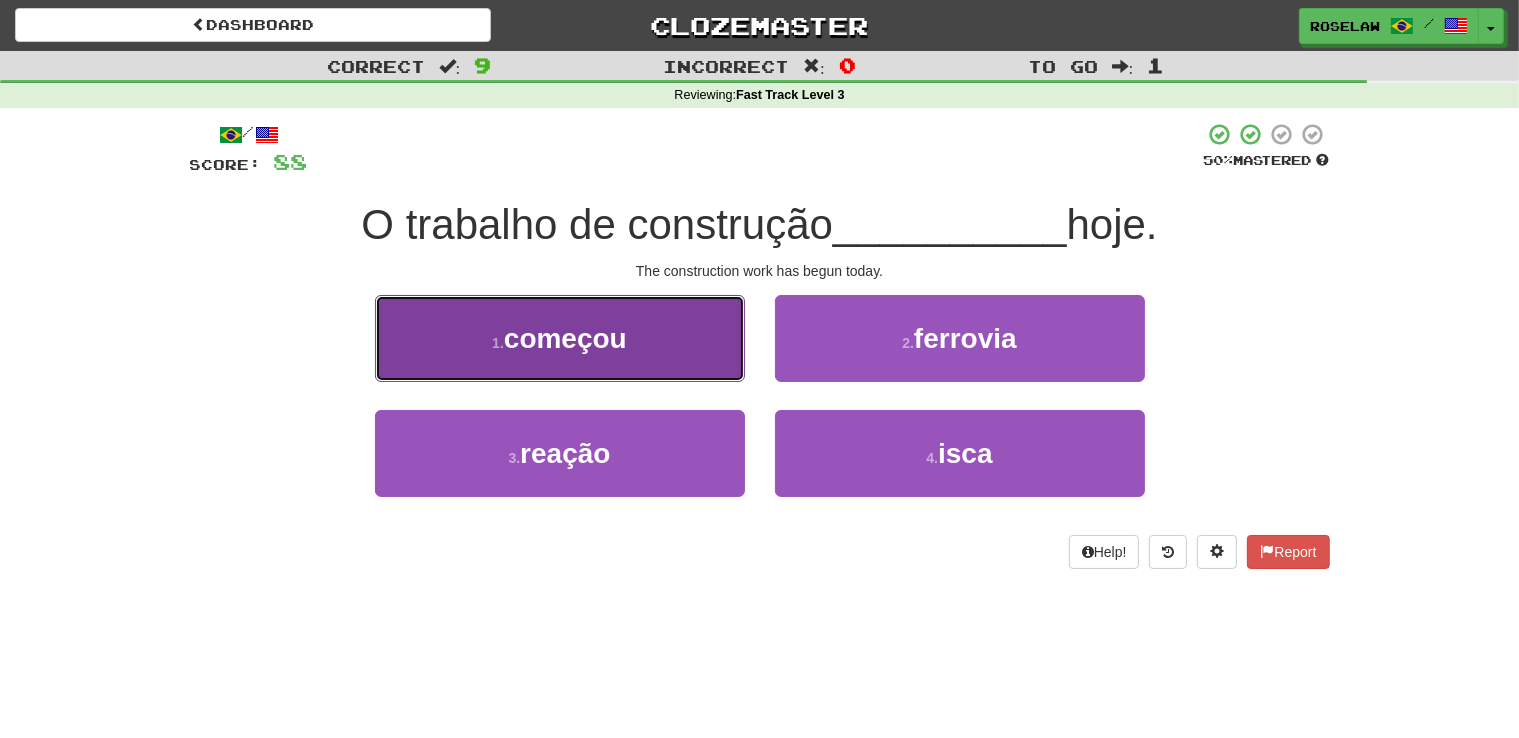 click on "1 .  começou" at bounding box center [560, 338] 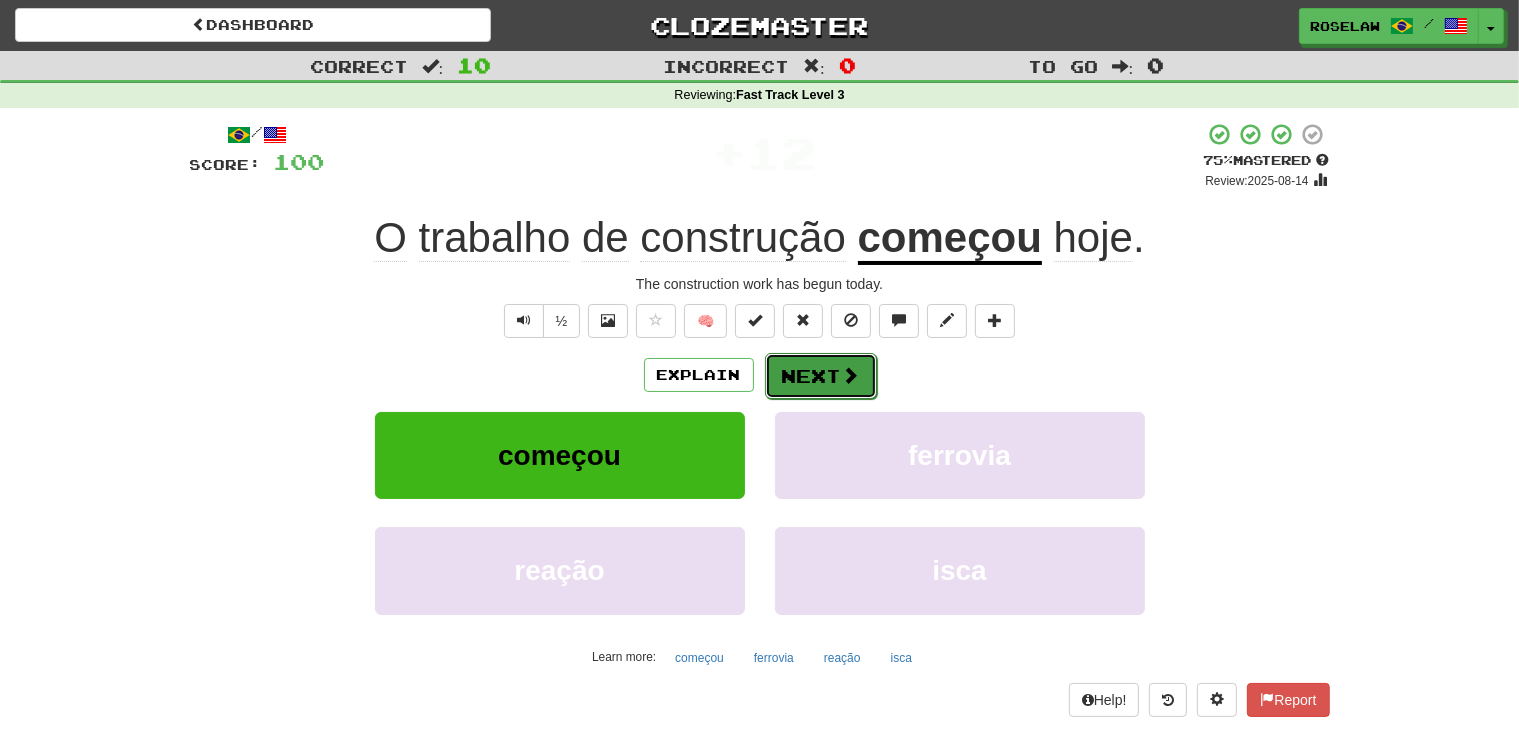 click on "Next" at bounding box center (821, 376) 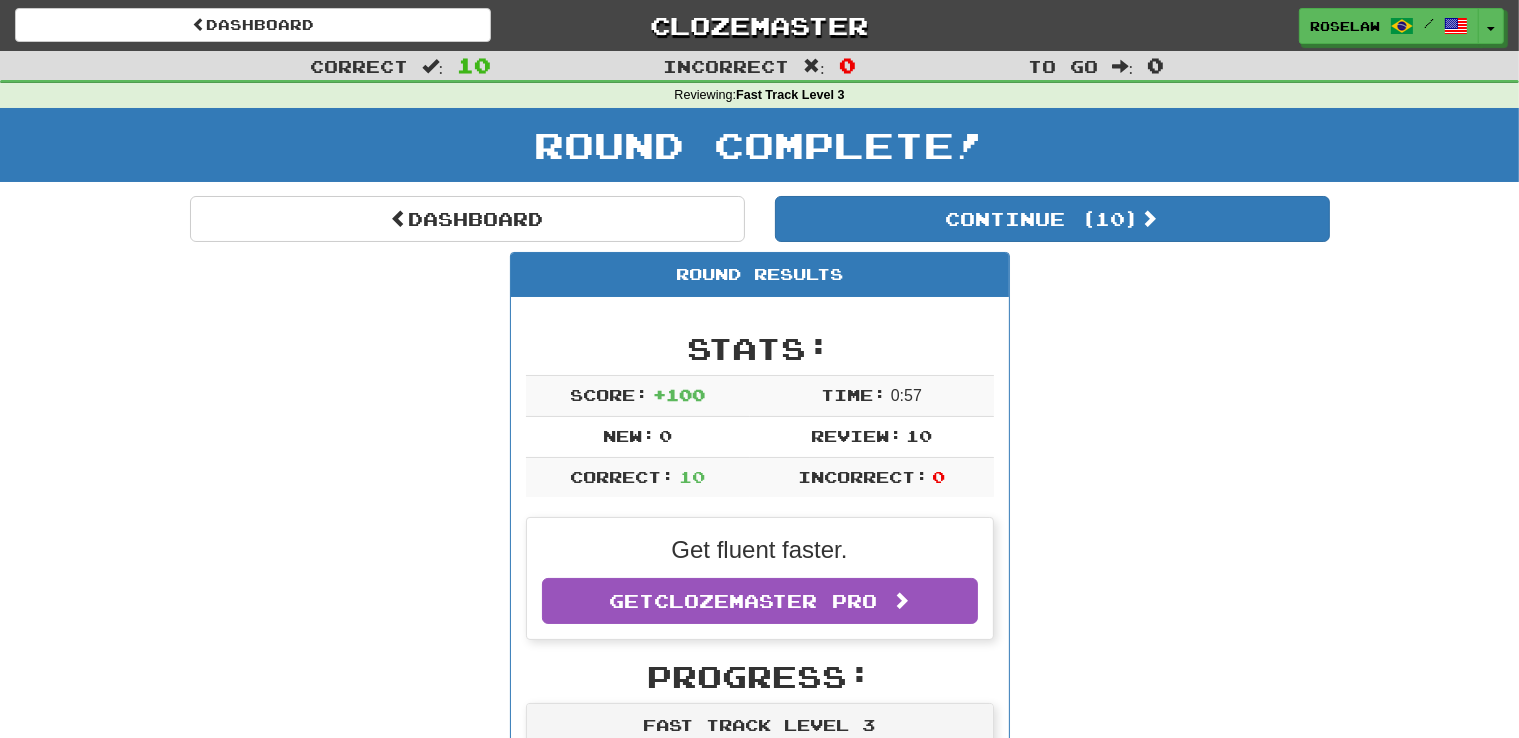 click on "Dashboard Continue ( 10 )  Round Results Stats: Score:   + 100 Time:   0 : 57 New:   0 Review:   10 Correct:   10 Incorrect:   0 Get fluent faster. Get  Clozemaster Pro   Progress: Fast Track Level 3 Playing:  1,000  /  1,000 100% Mastered:  121  /  1,000 + 1 12% 12.1% Ready for Review:  10  /  Level:  80 2,458  points to level  81  - keep going! Ranked:  75 th  this week ( 4  points to  74 th ) Sentences:  Report Isso é tão  típico . This is so typical.  Report O acidente  ocorreu  ontem à noite. The accident occurred last night.  Report A  torneira  está aberta. The tap is running.  Report Esse livro está na minha  posse . That book is in my possession.  Report Peço desculpas pelo  atraso . I apologize for the delay.  Report Eu dormi no  sofá . I slept on the couch.  Report Você já  cantou  em público? Have you ever sung in public?  Report Seu  pulso  está normal. Your pulse is normal.  Report Tom  caminha  devagar. Tom walks slowly.  Report O trabalho de construção  começou  hoje. 10 )" at bounding box center [760, 1185] 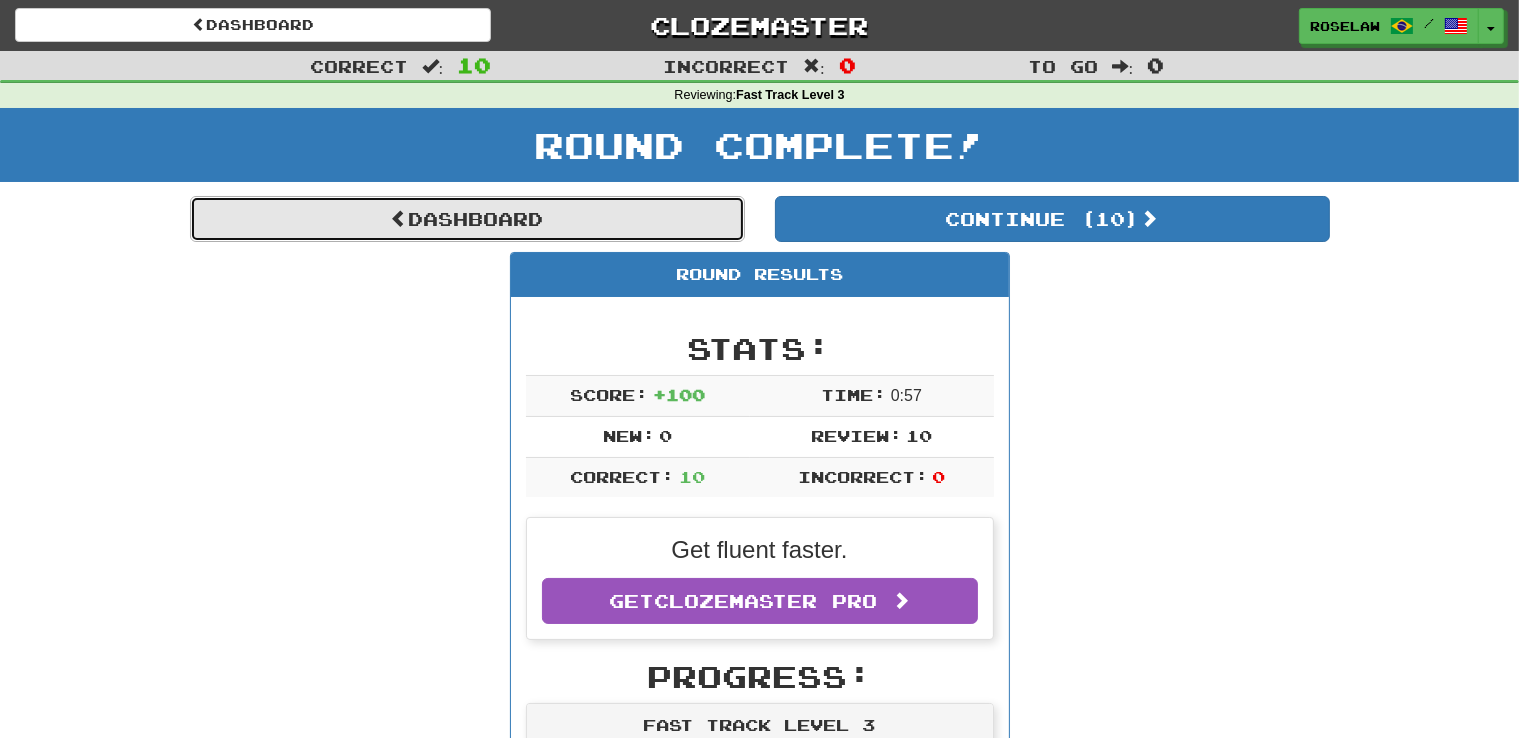 click on "Dashboard" at bounding box center [467, 219] 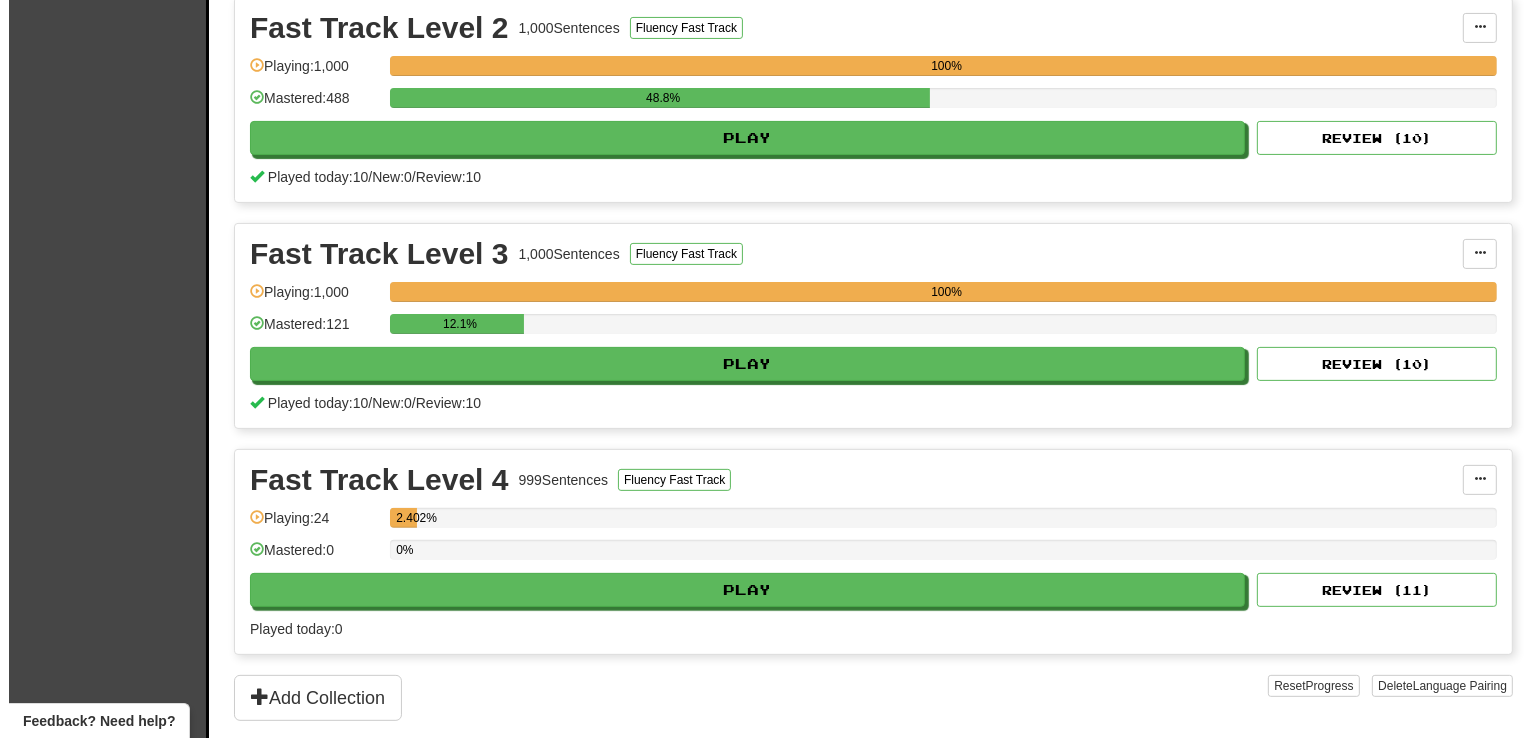 scroll, scrollTop: 551, scrollLeft: 0, axis: vertical 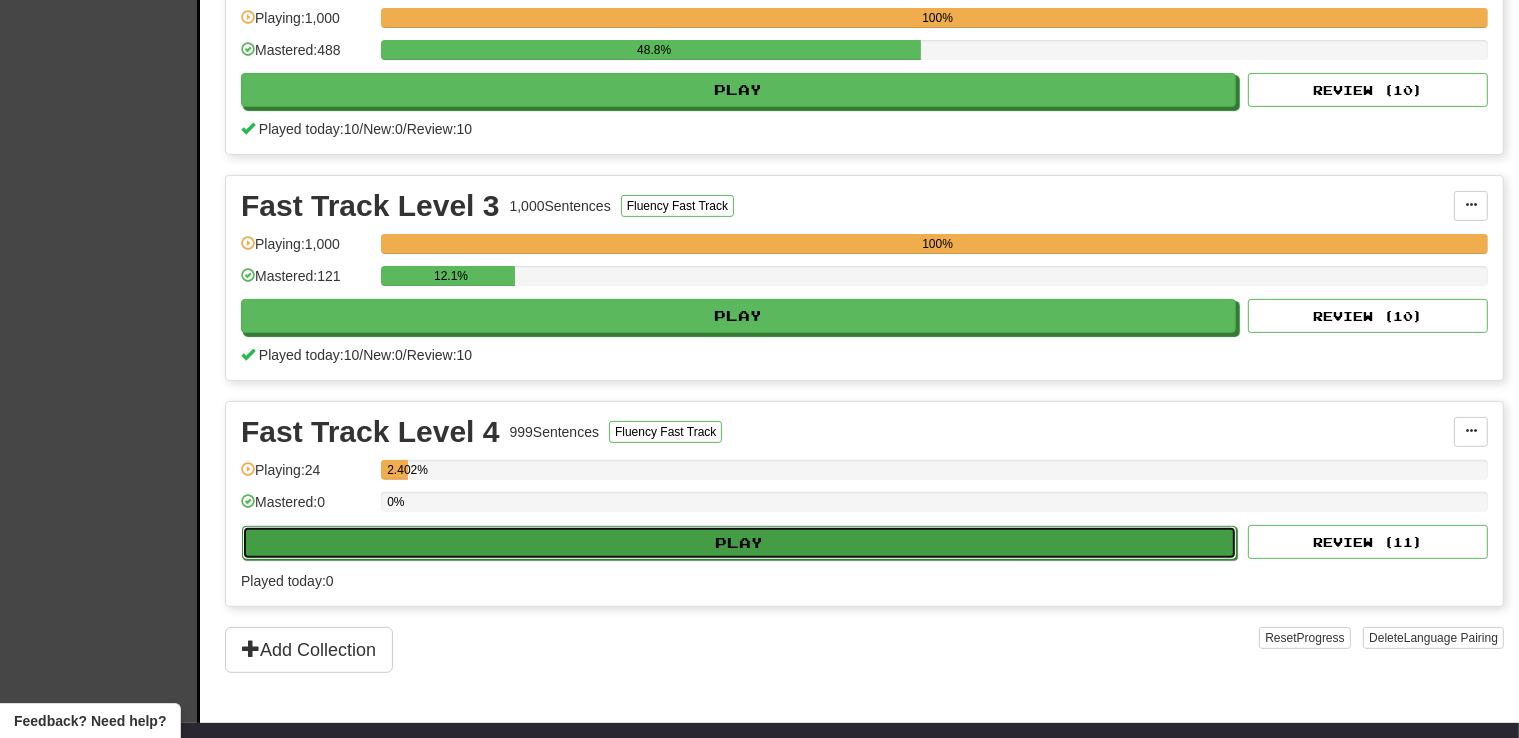 click on "Play" at bounding box center [739, 543] 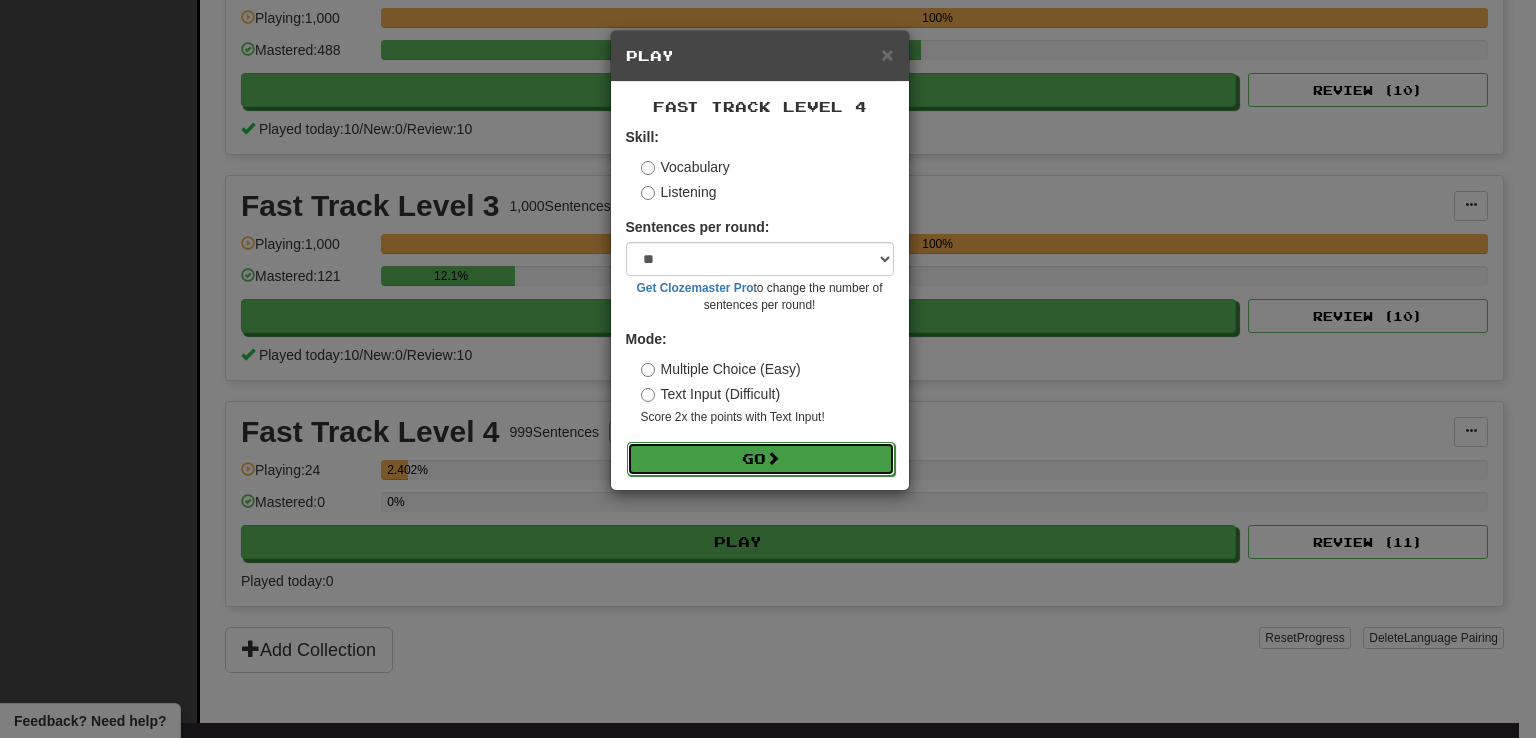 click on "Go" at bounding box center (761, 459) 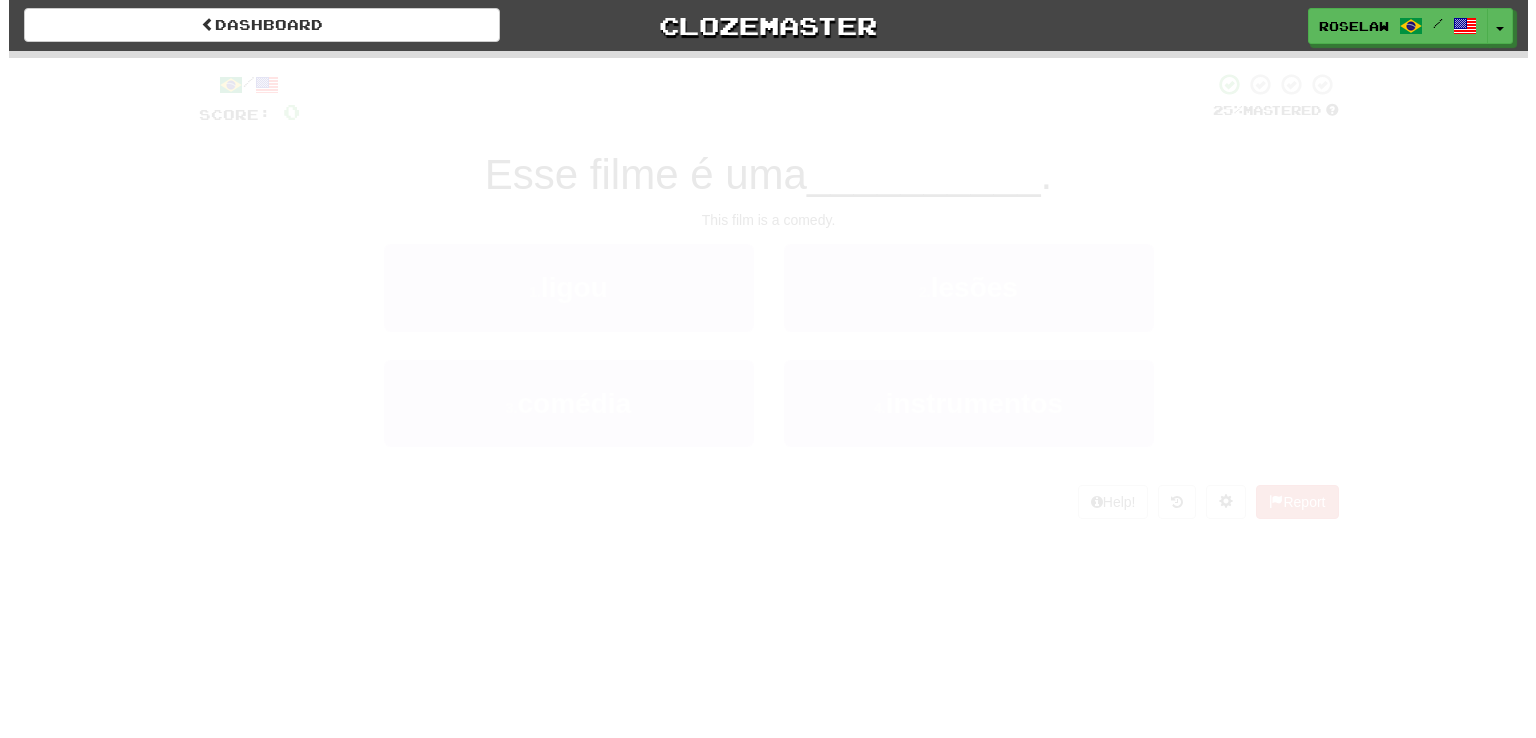 scroll, scrollTop: 0, scrollLeft: 0, axis: both 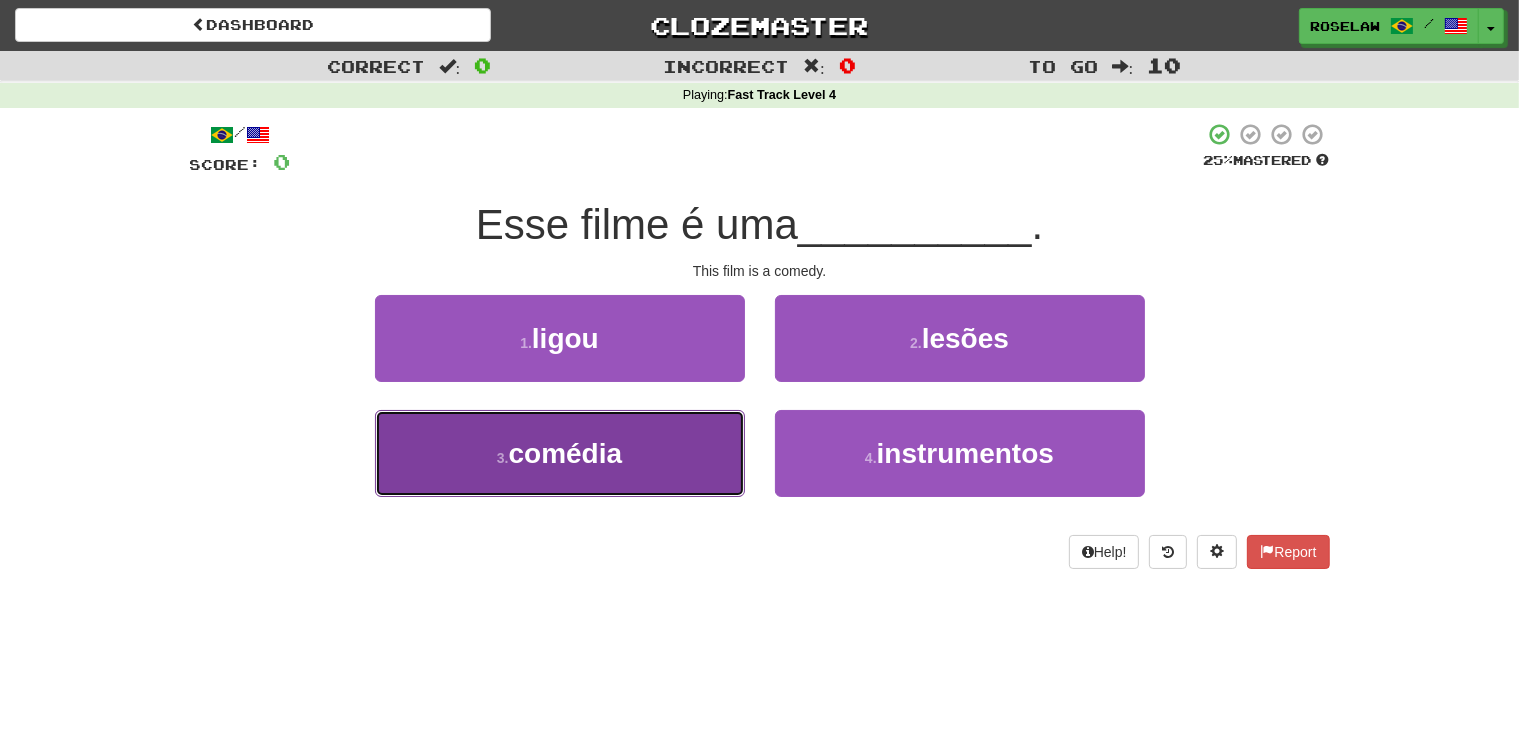 click on "3 . comédia" at bounding box center [560, 453] 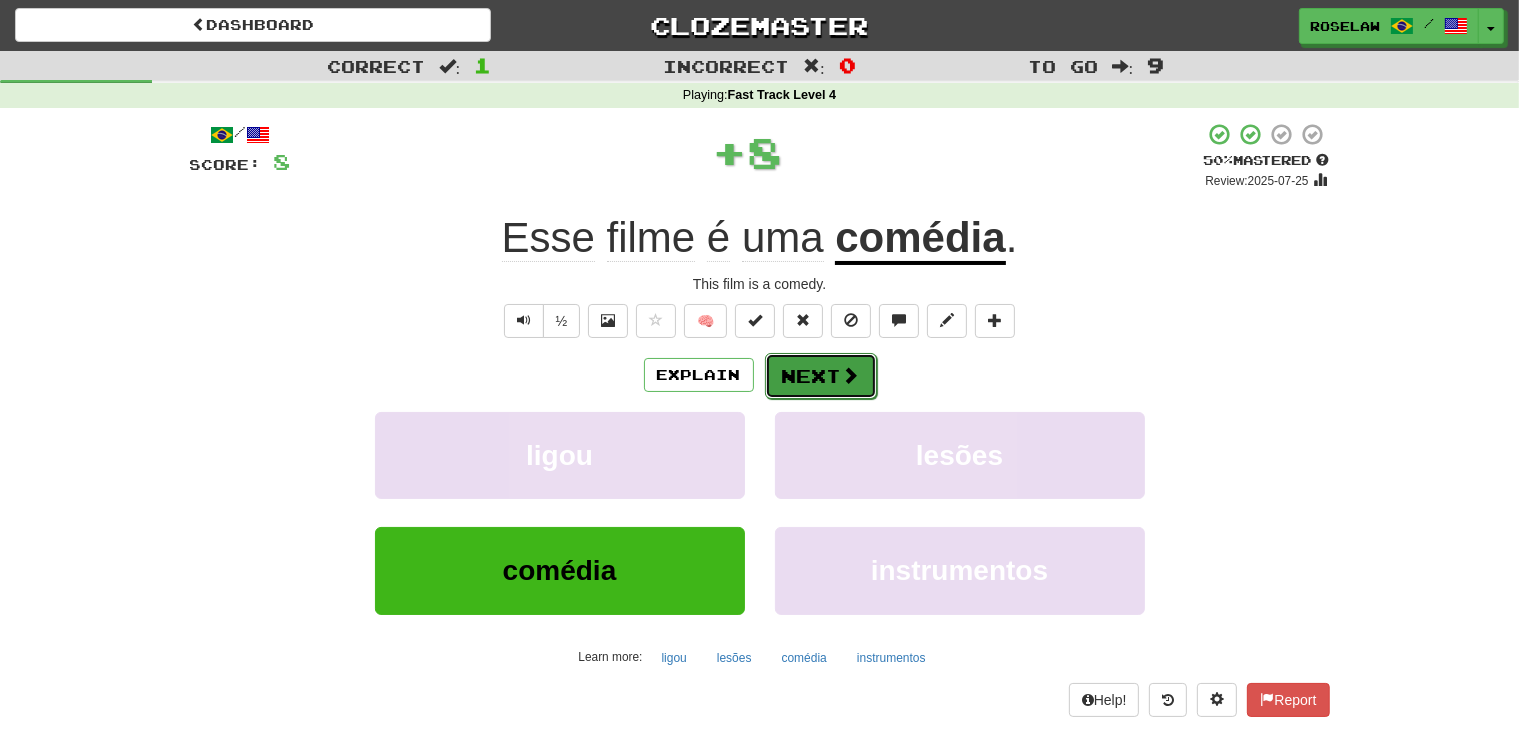 click on "Next" at bounding box center (821, 376) 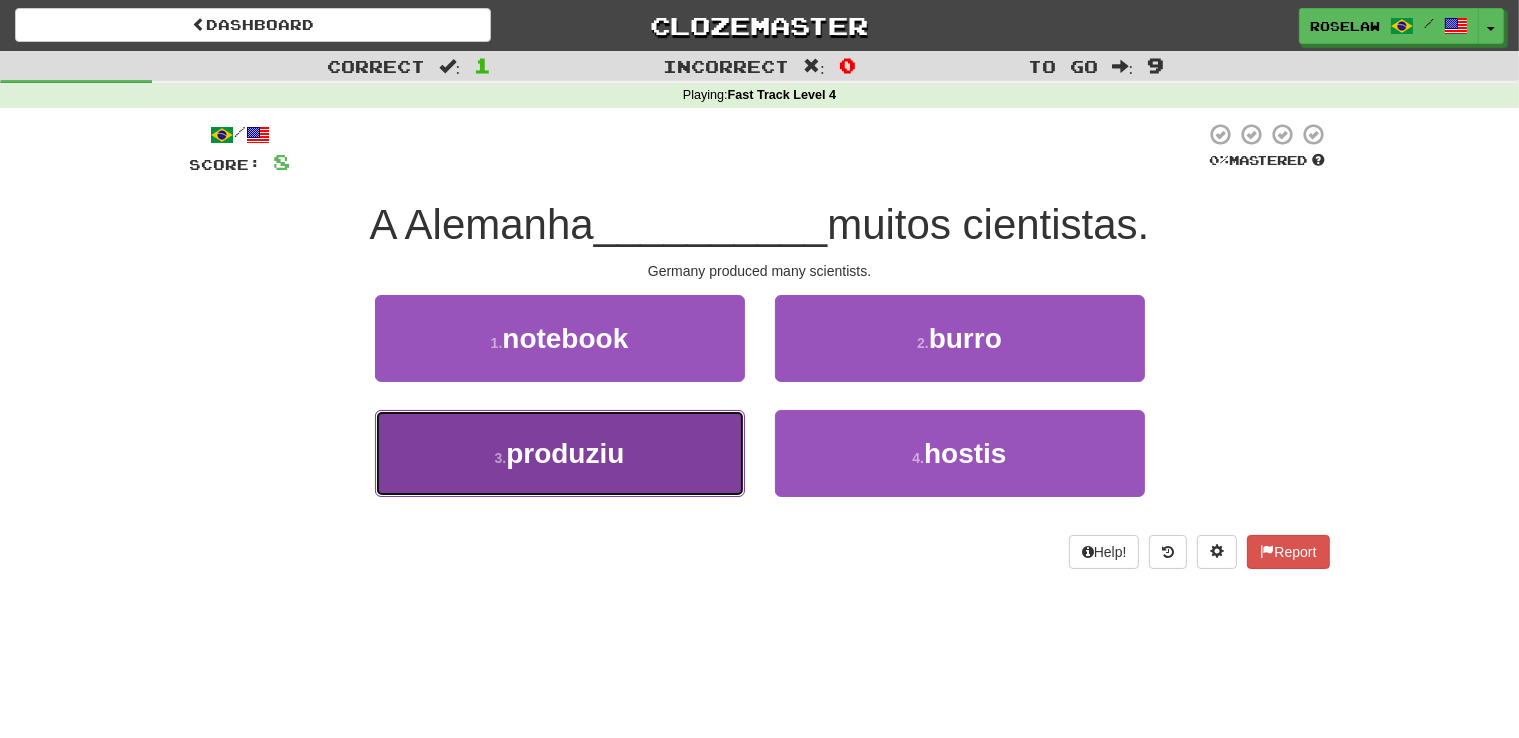 click on "3 .  produziu" at bounding box center [560, 453] 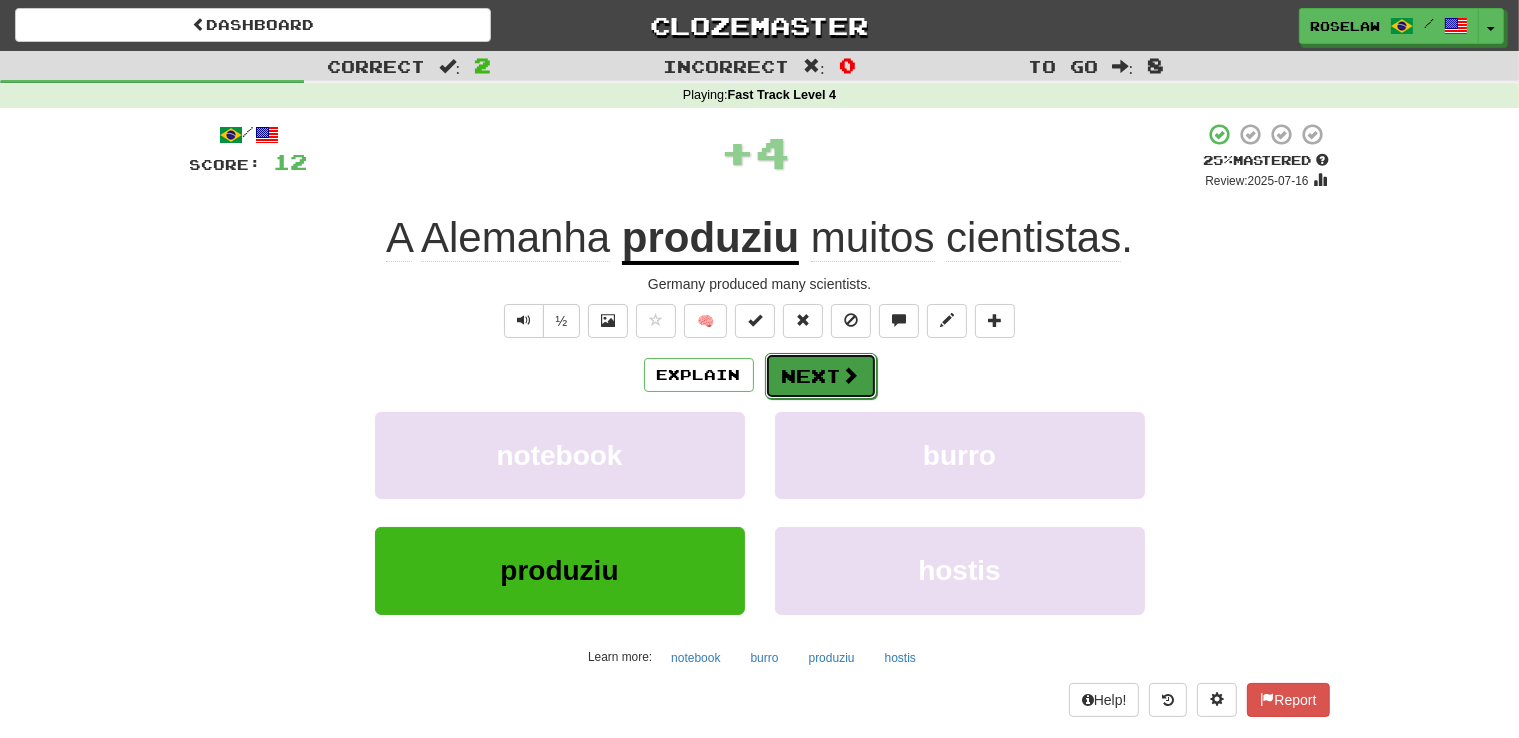 click on "Next" at bounding box center (821, 376) 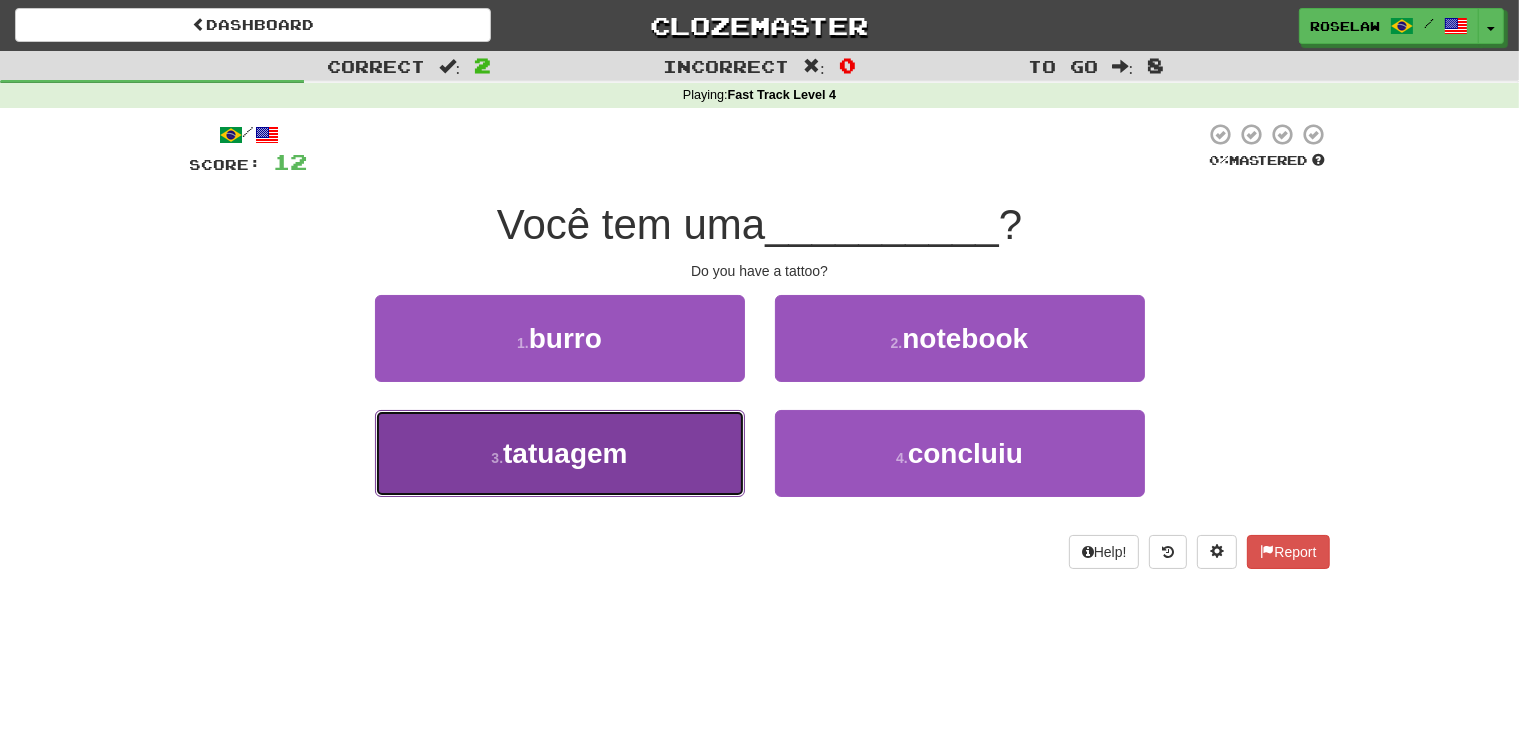click on "3 .  tatuagem" at bounding box center [560, 453] 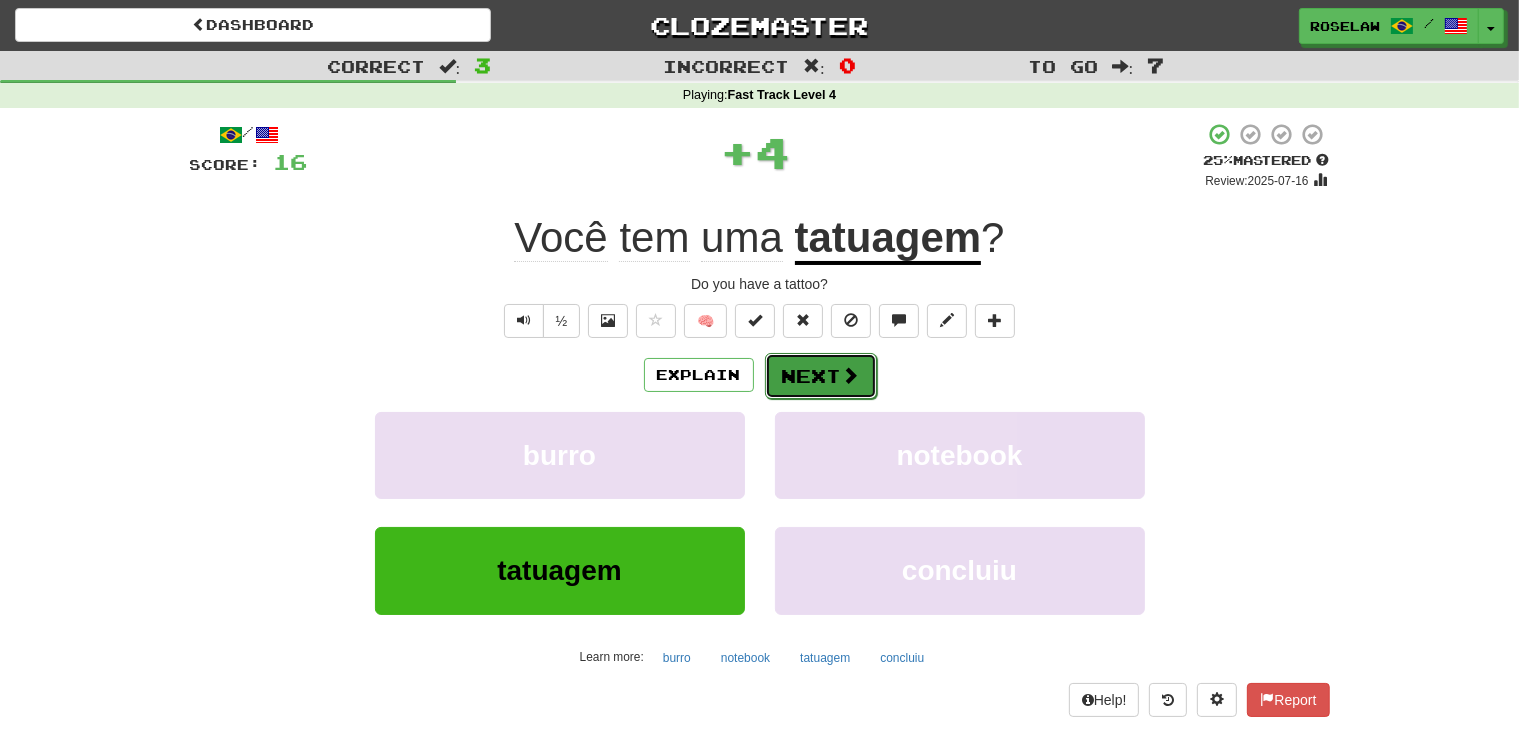 click on "Next" at bounding box center [821, 376] 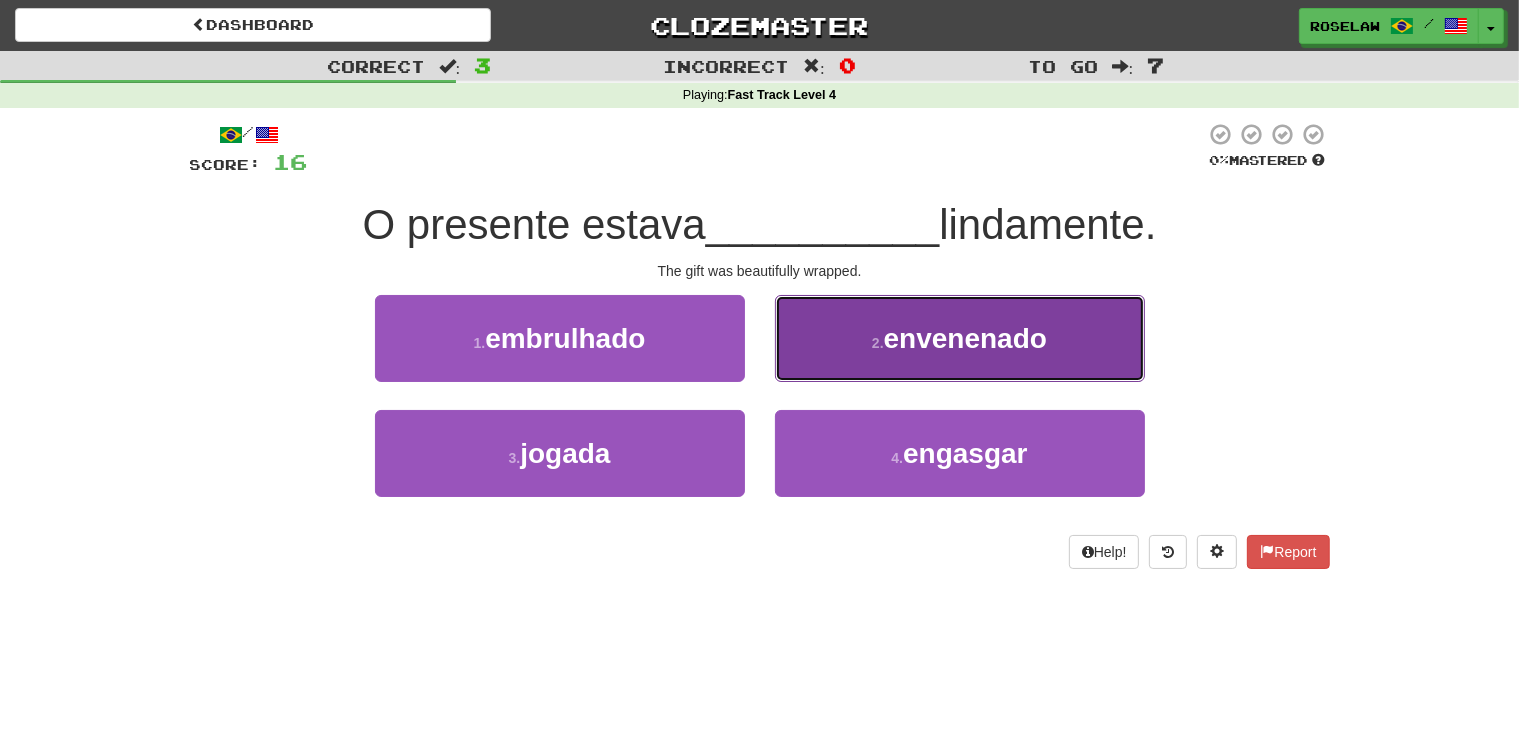 click on "2 .  envenenado" at bounding box center [960, 338] 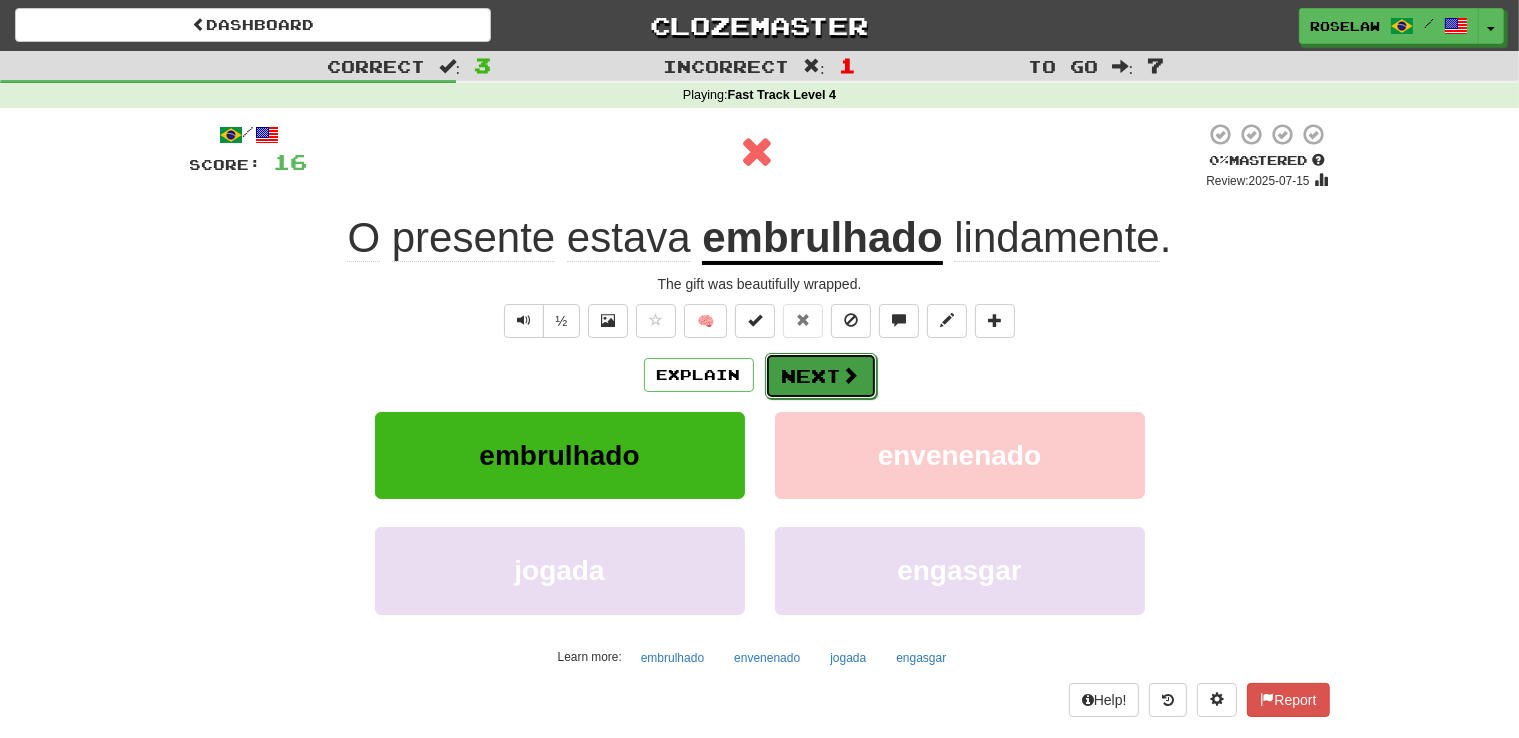 click on "Next" at bounding box center [821, 376] 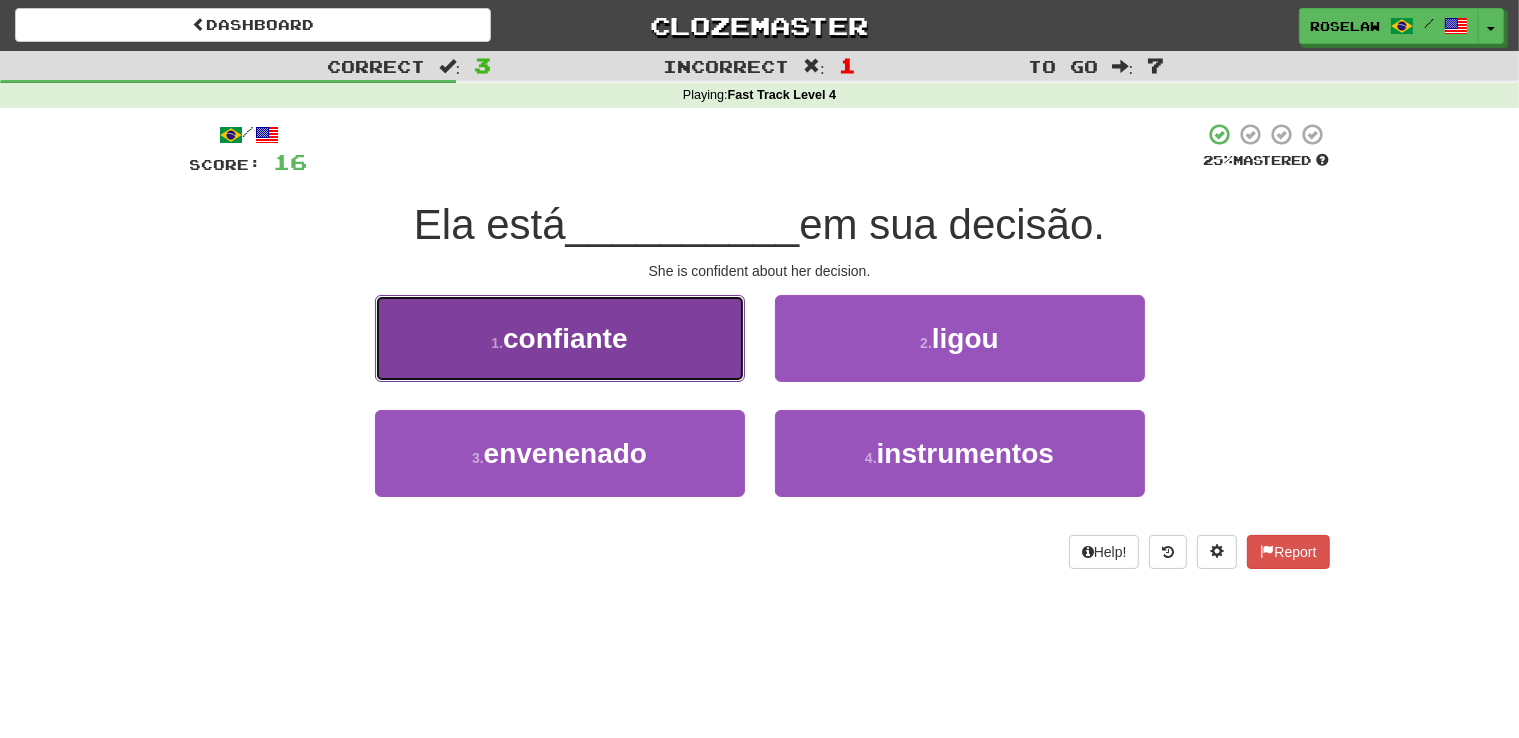 click on "1 .  confiante" at bounding box center [560, 338] 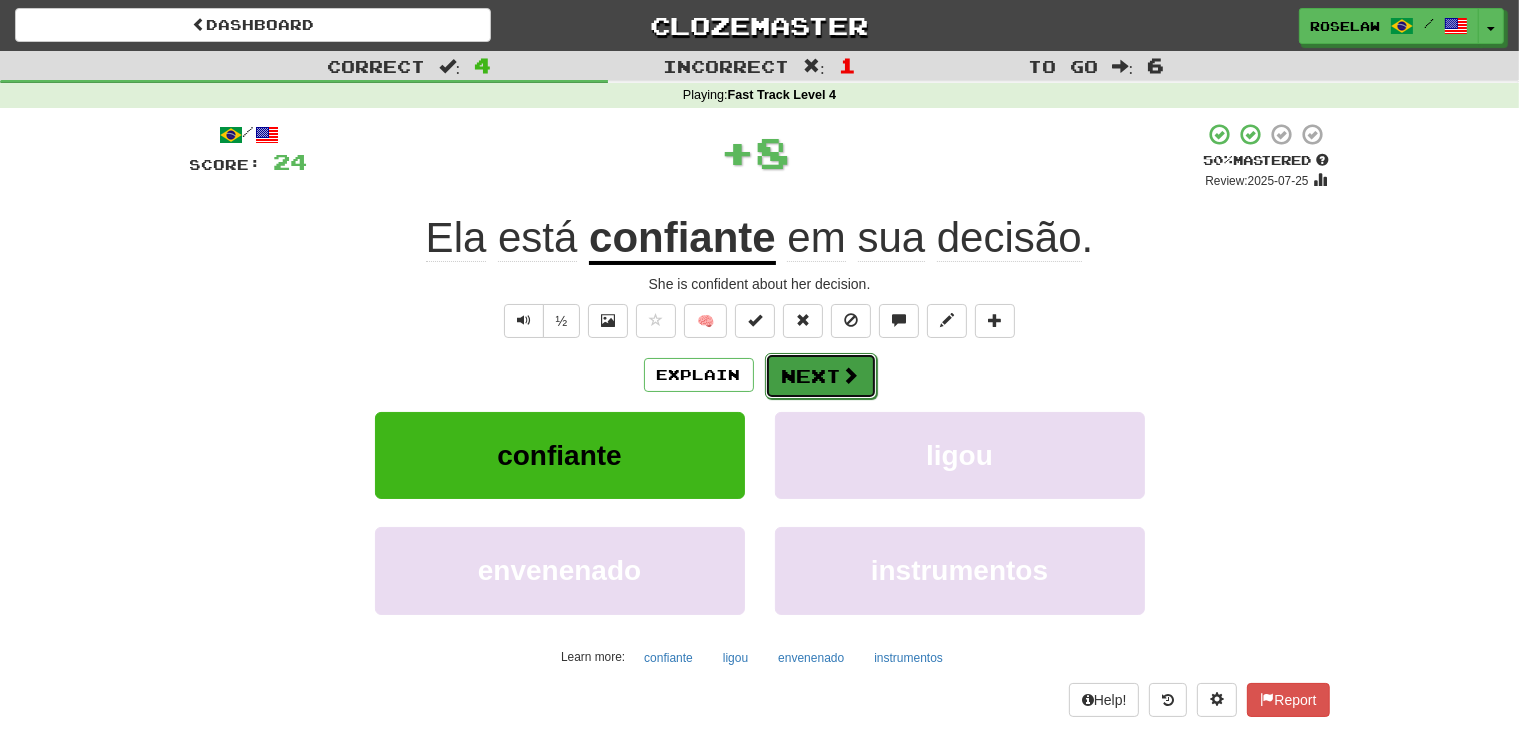 click on "Next" at bounding box center [821, 376] 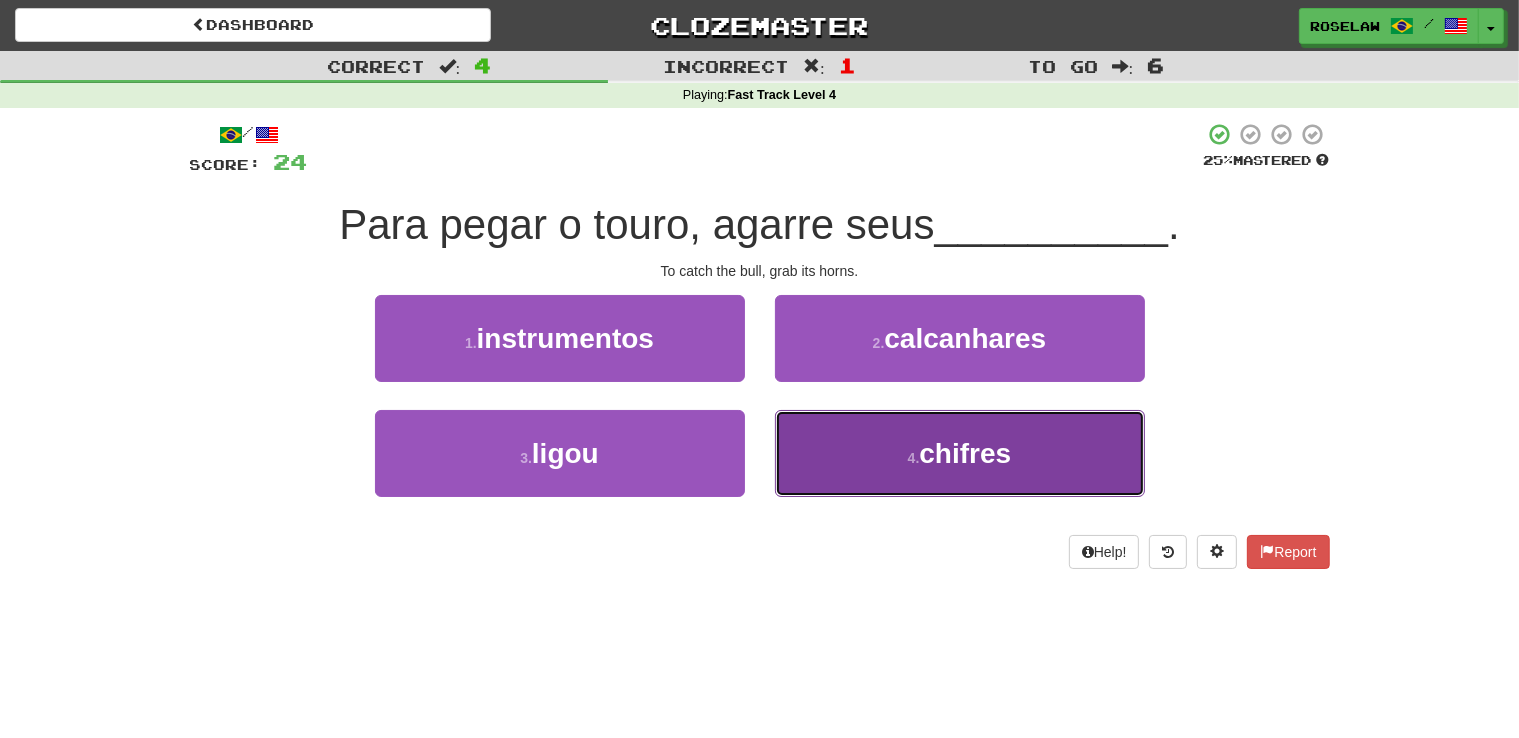 click on "4 .  chifres" at bounding box center [960, 453] 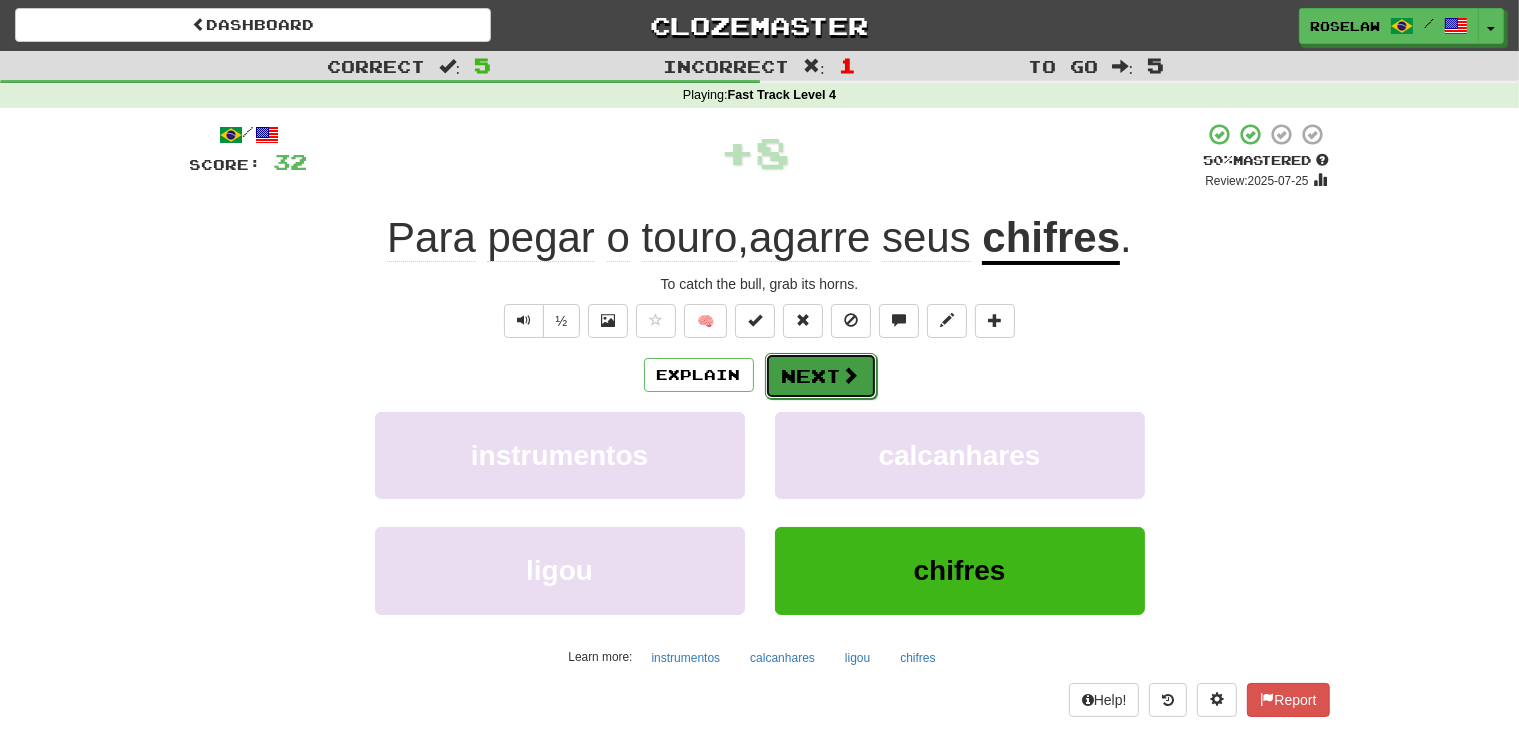 click on "Next" at bounding box center (821, 376) 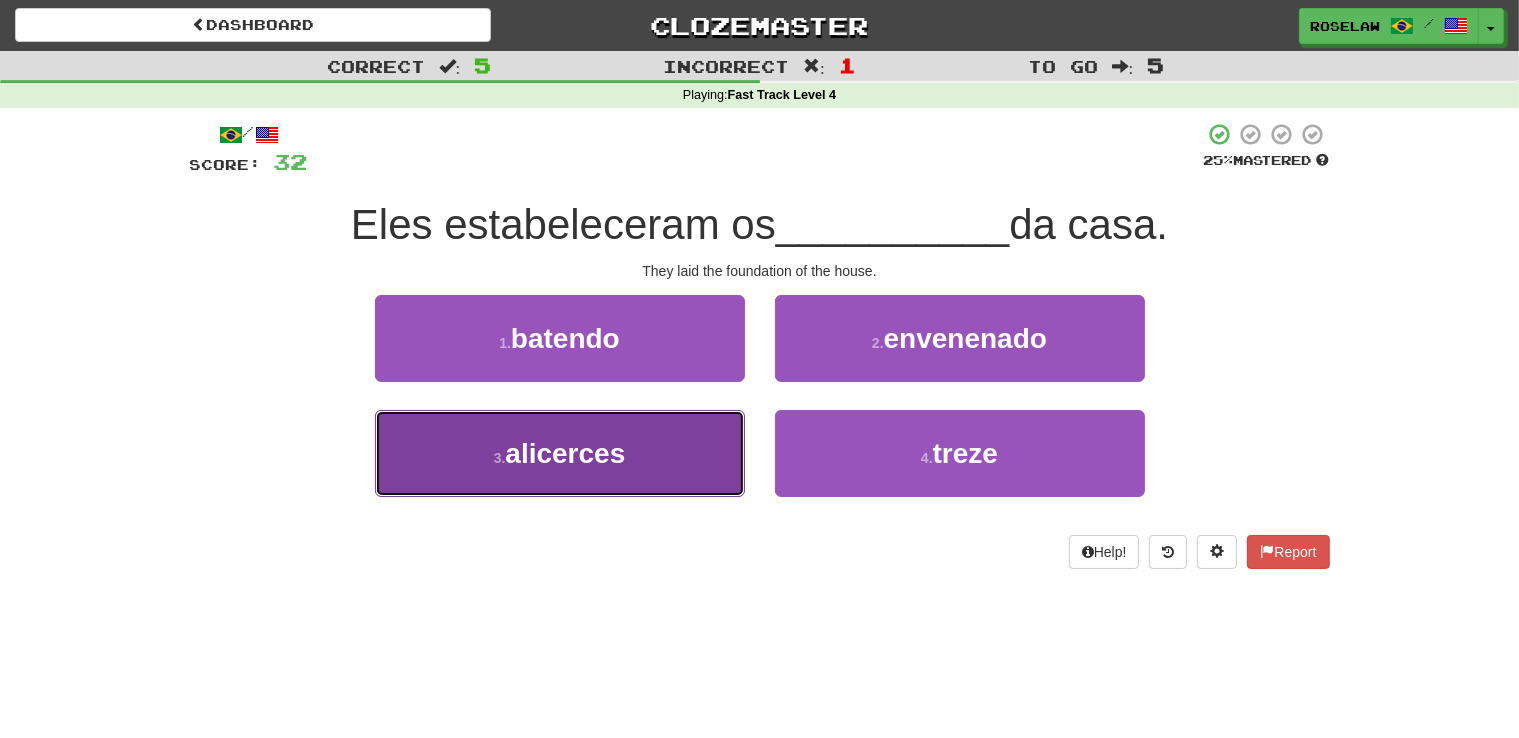 click on "3 .  alicerces" at bounding box center (560, 453) 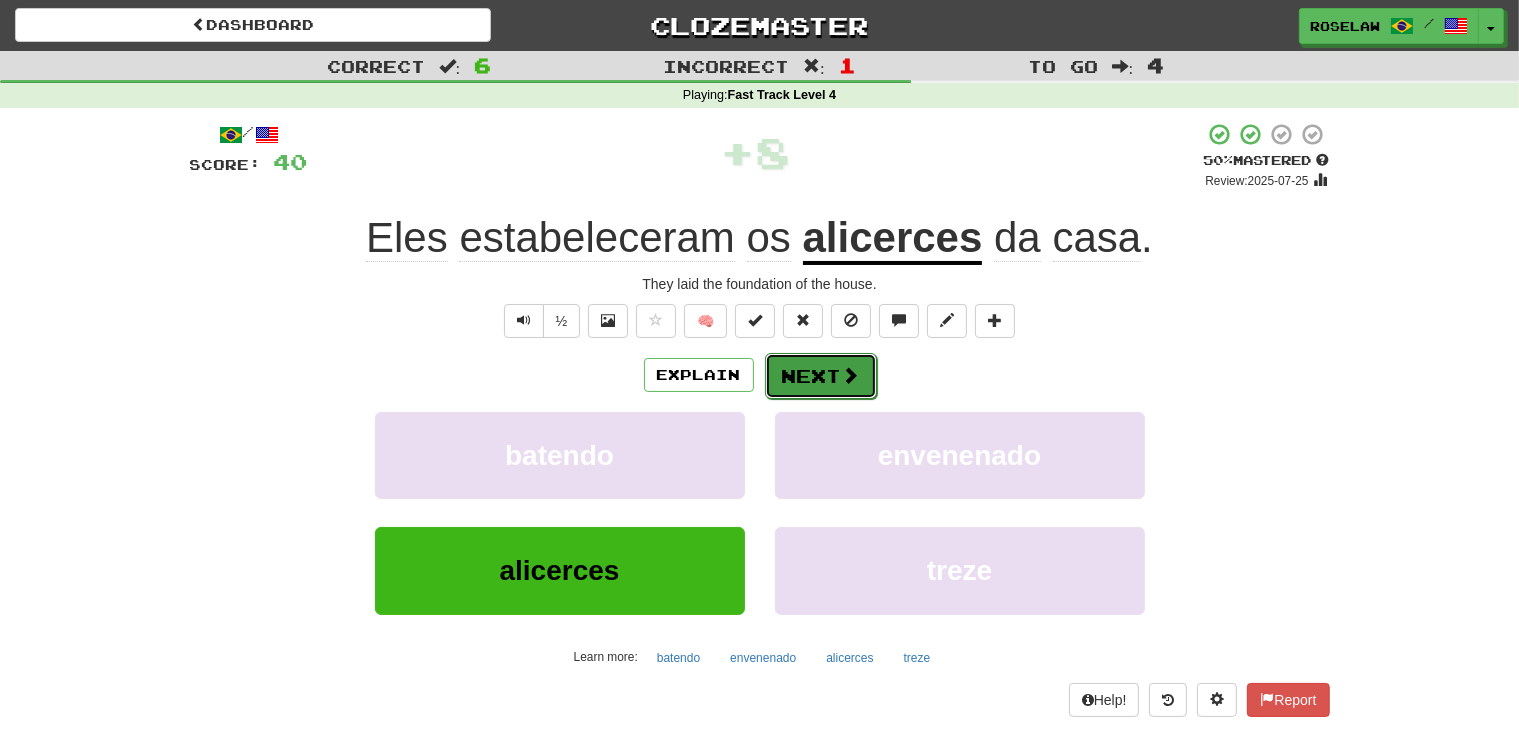 click on "Next" at bounding box center (821, 376) 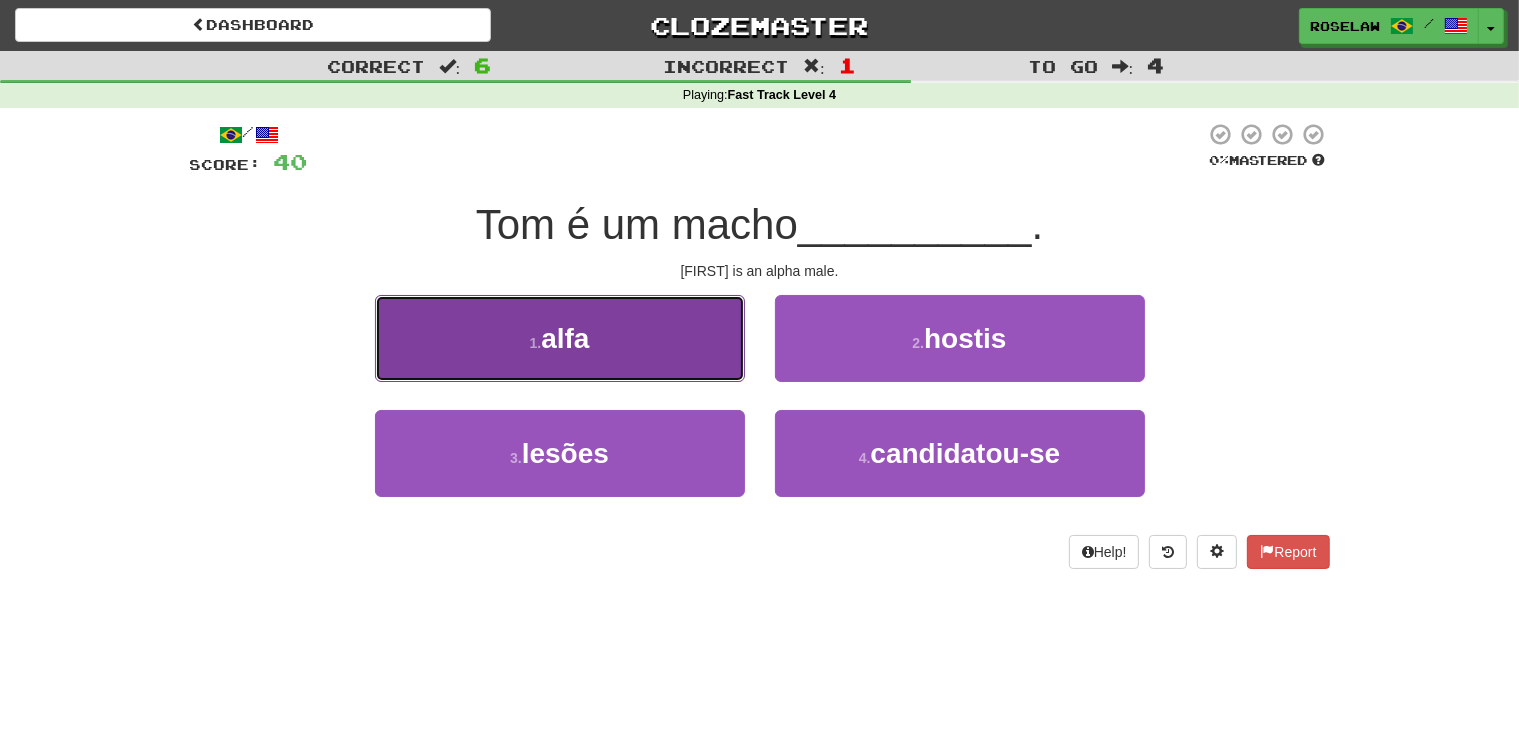 click on "1 .  alfa" at bounding box center [560, 338] 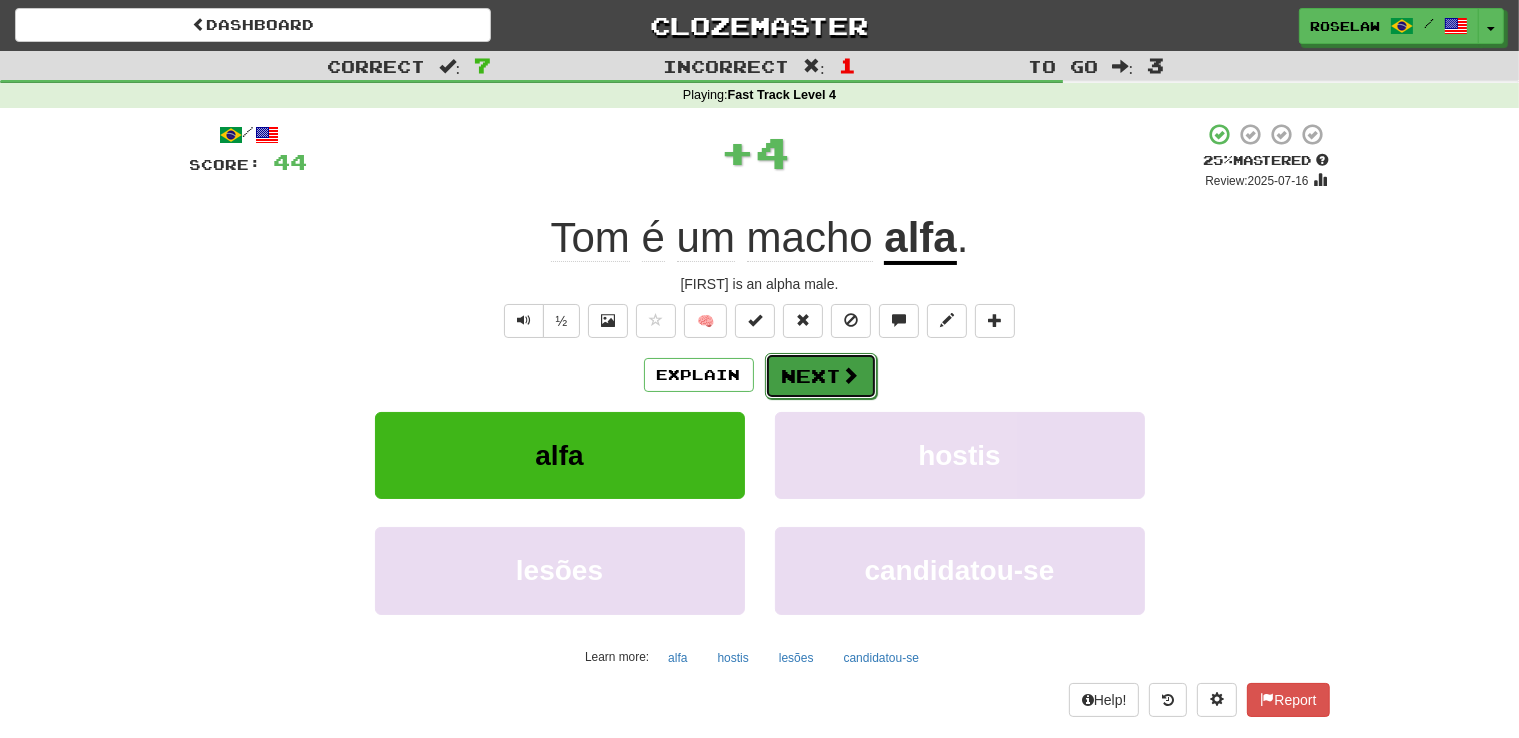 click on "Next" at bounding box center (821, 376) 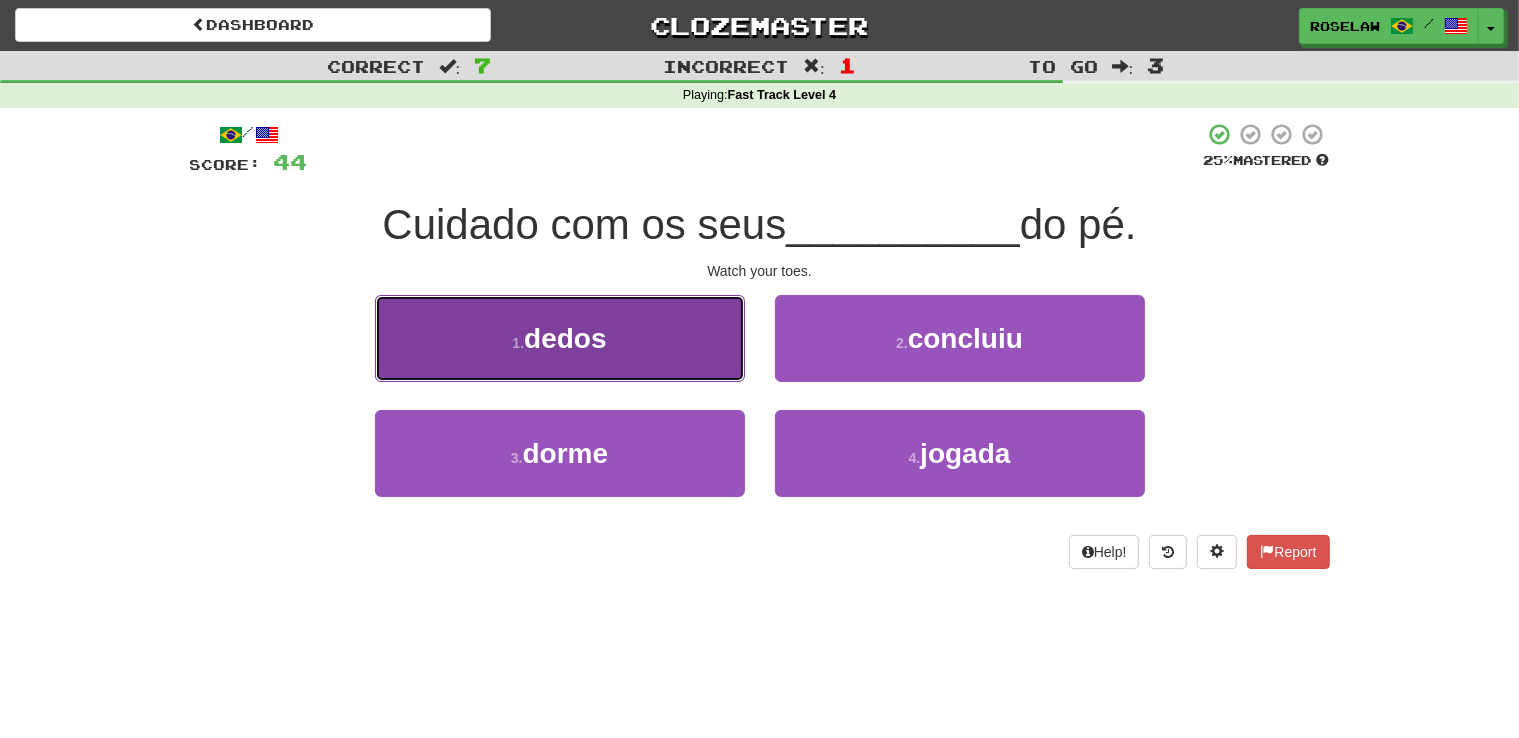 click on "1 .  dedos" at bounding box center [560, 338] 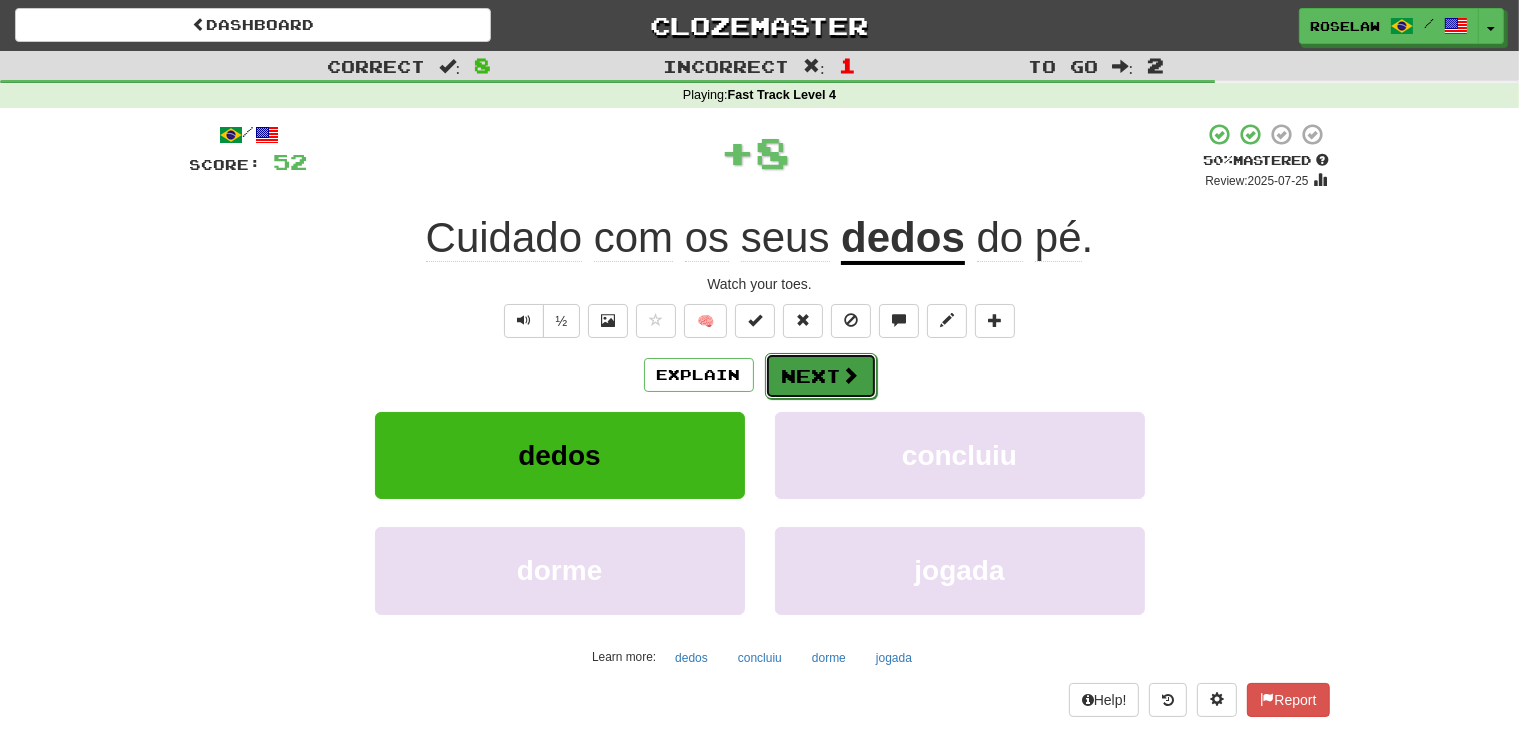 click on "Next" at bounding box center [821, 376] 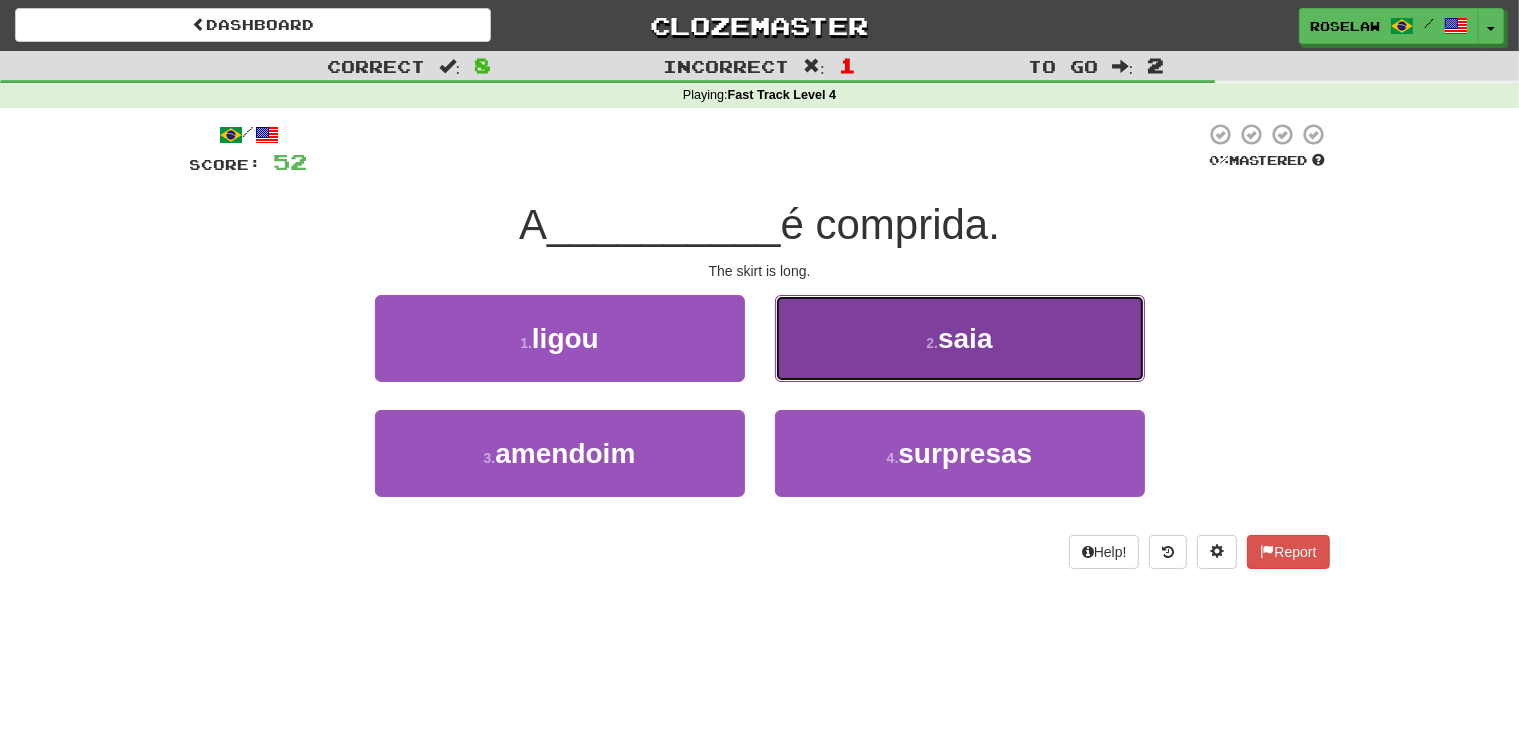 click on "2 .  saia" at bounding box center (960, 338) 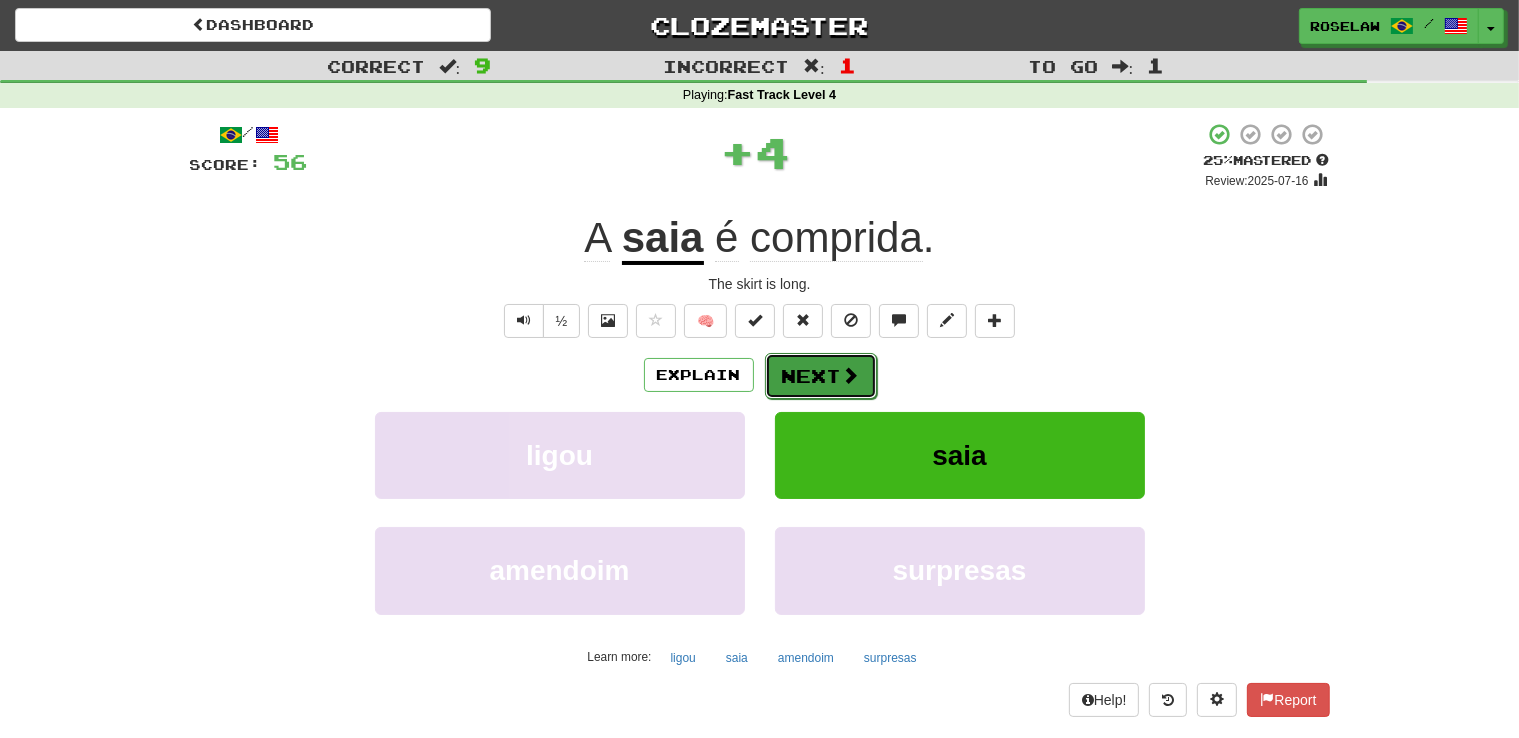 click on "Next" at bounding box center [821, 376] 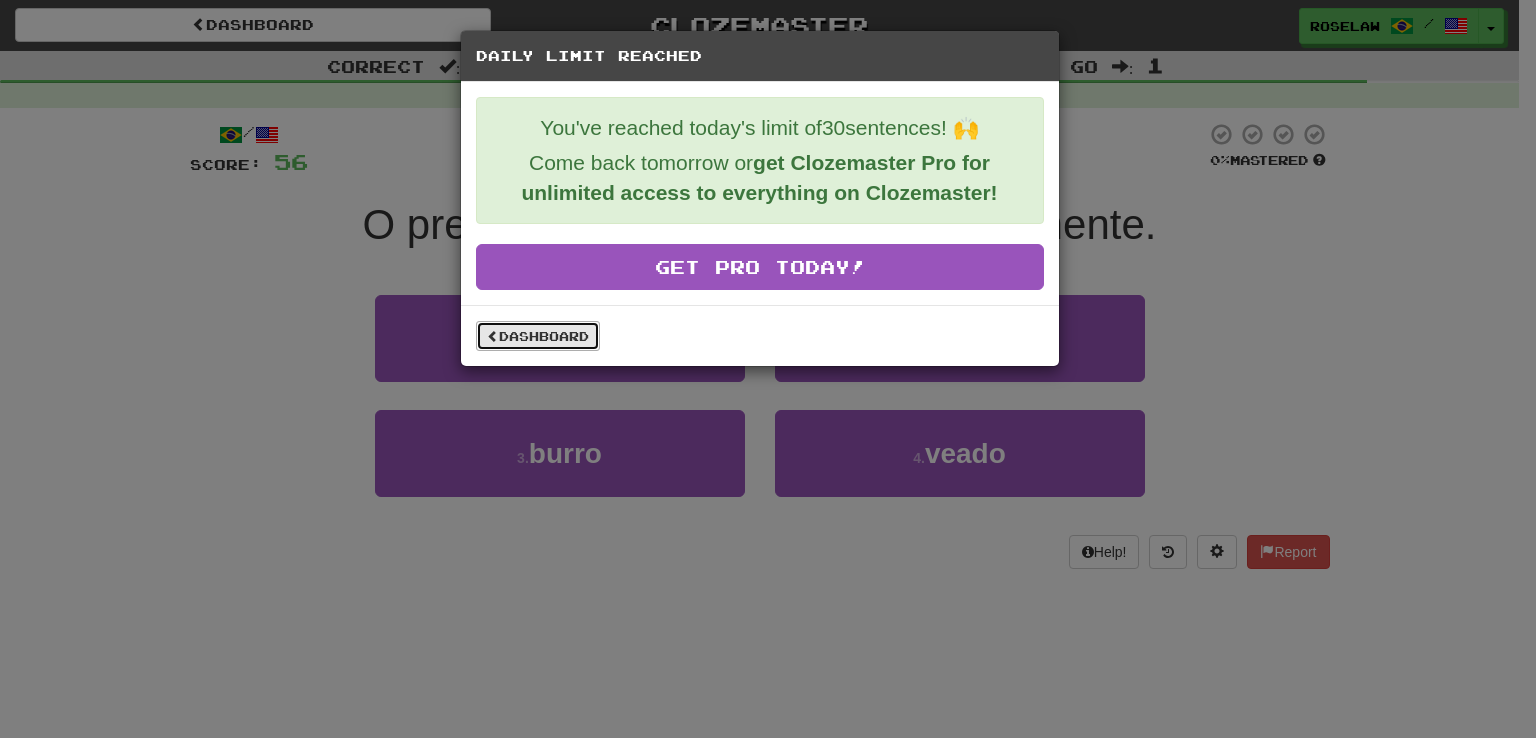 click on "Dashboard" at bounding box center [538, 336] 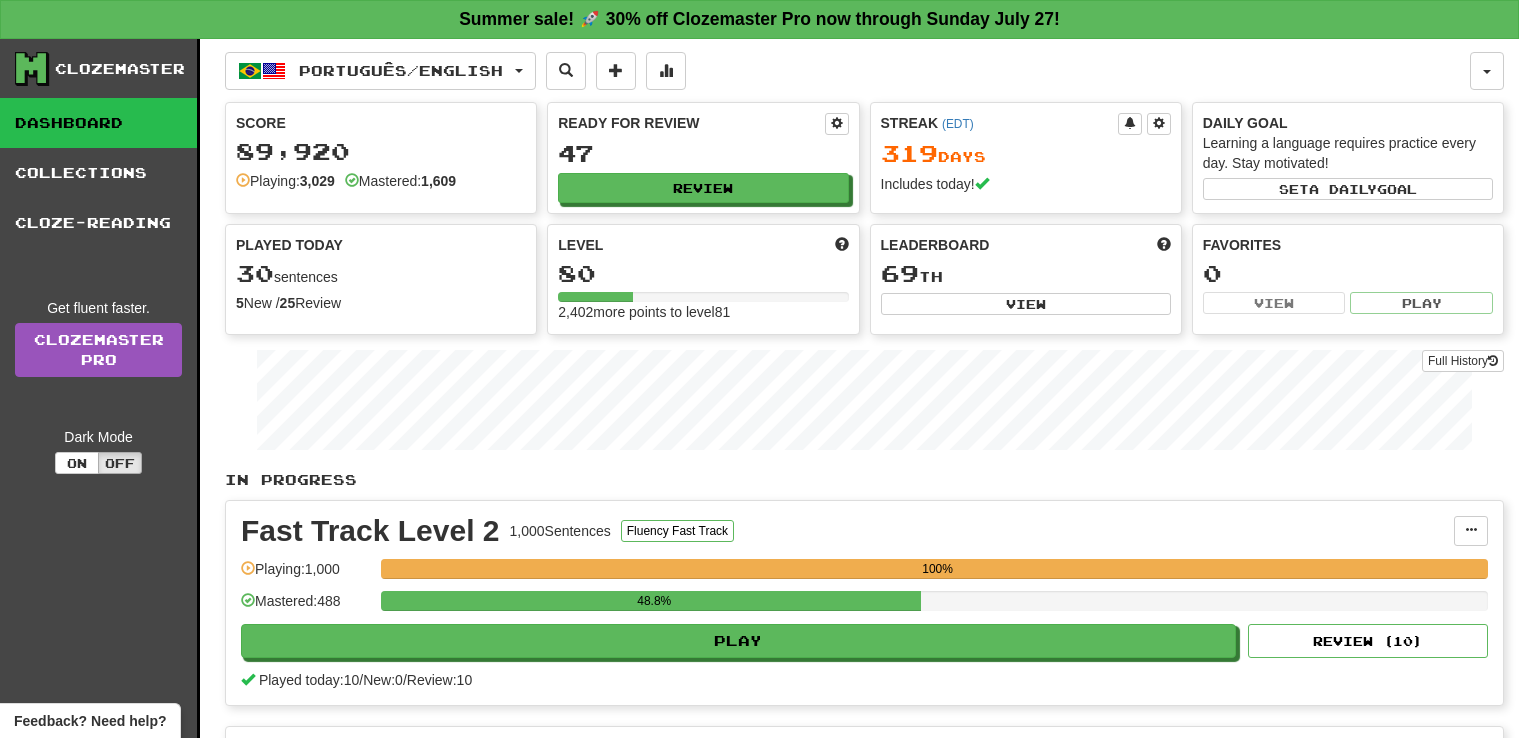 scroll, scrollTop: 0, scrollLeft: 0, axis: both 